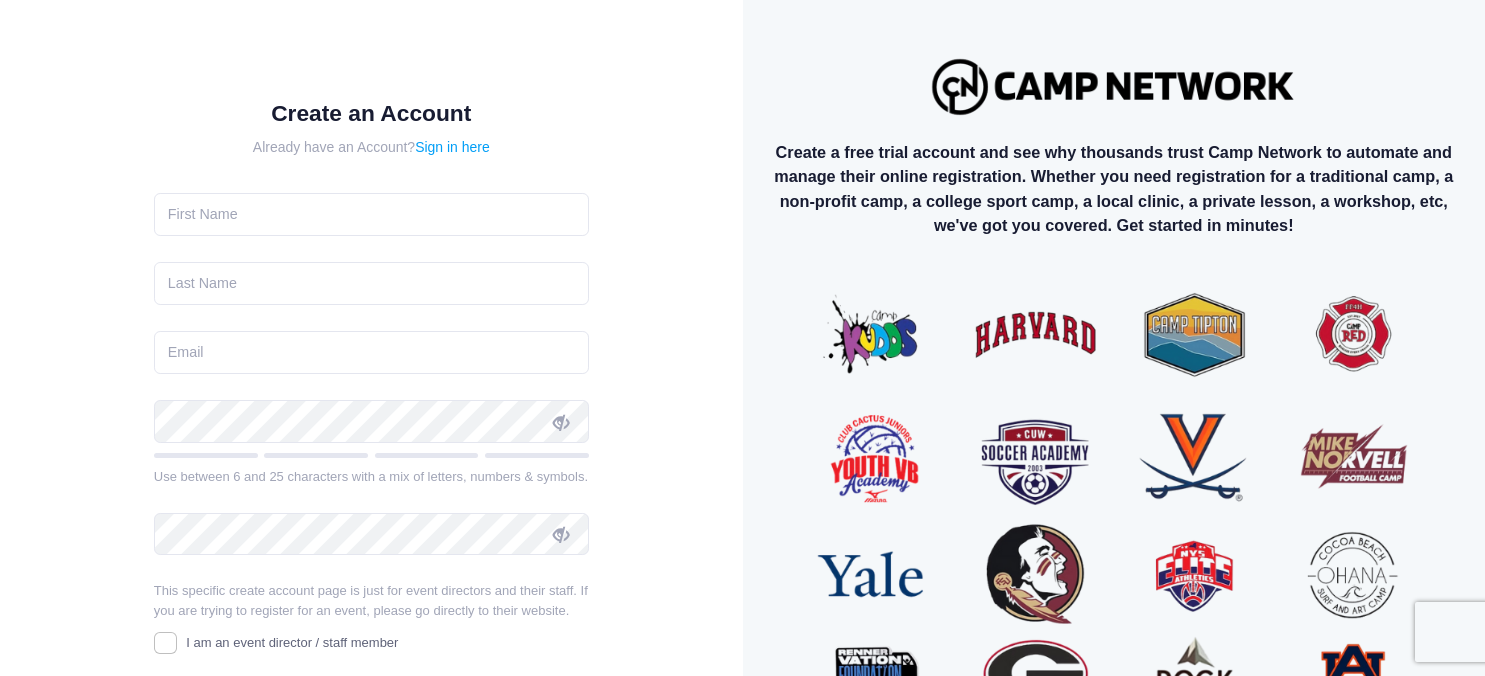 scroll, scrollTop: 0, scrollLeft: 0, axis: both 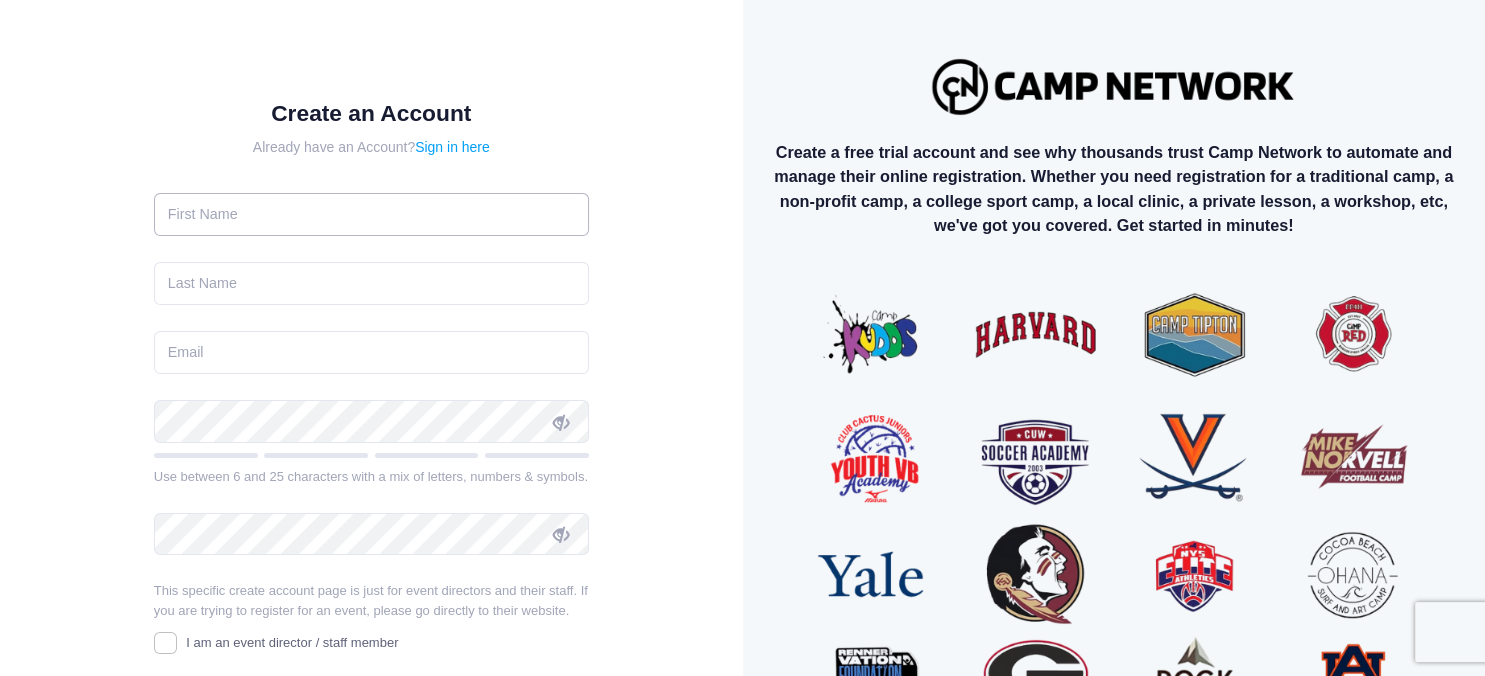 click at bounding box center (371, 214) 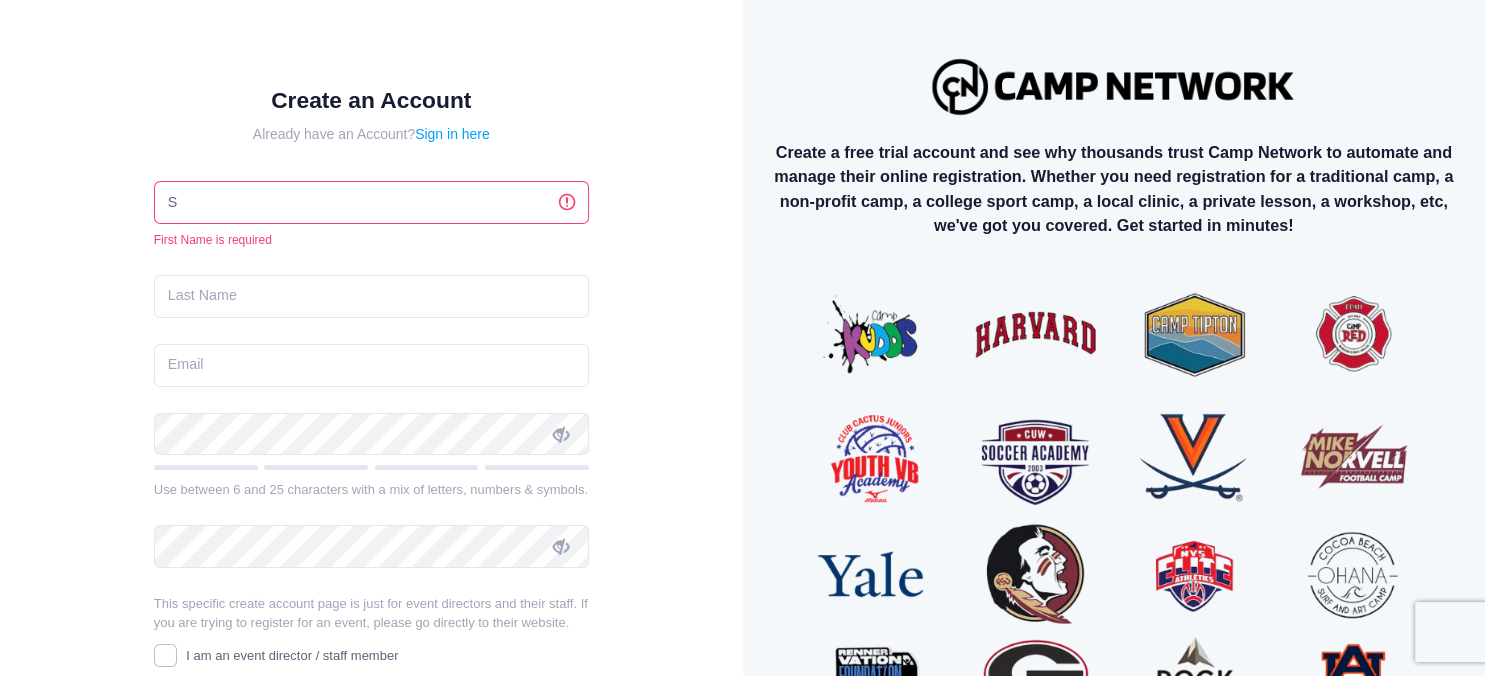 type 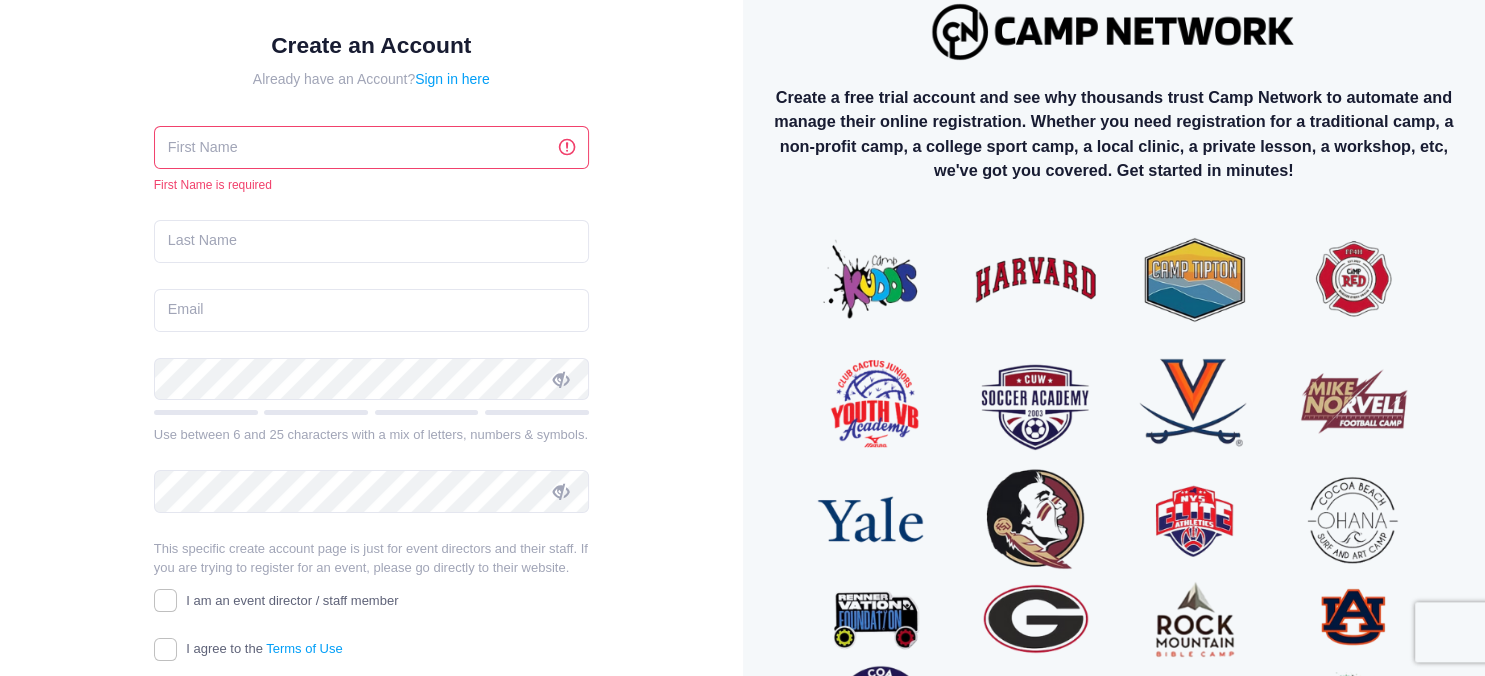 scroll, scrollTop: 0, scrollLeft: 0, axis: both 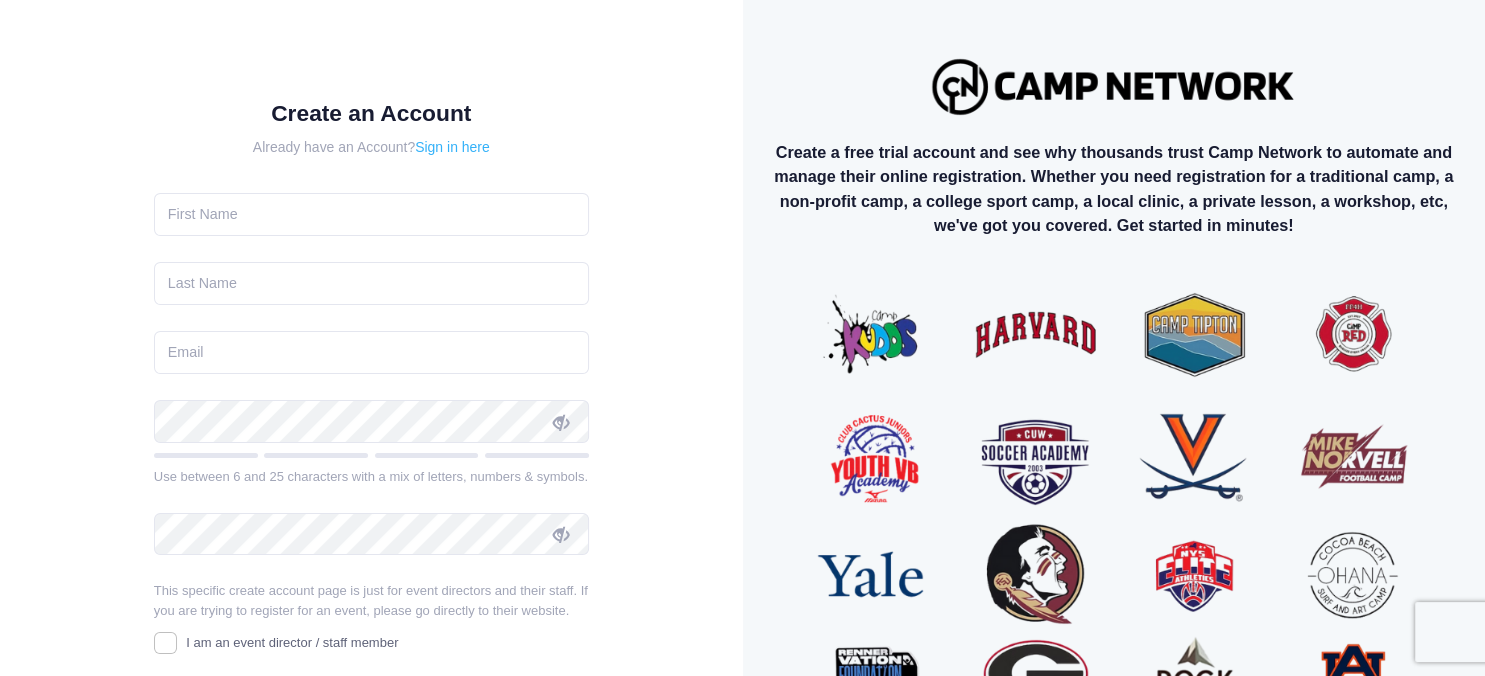 click on "Sign in here" at bounding box center (452, 147) 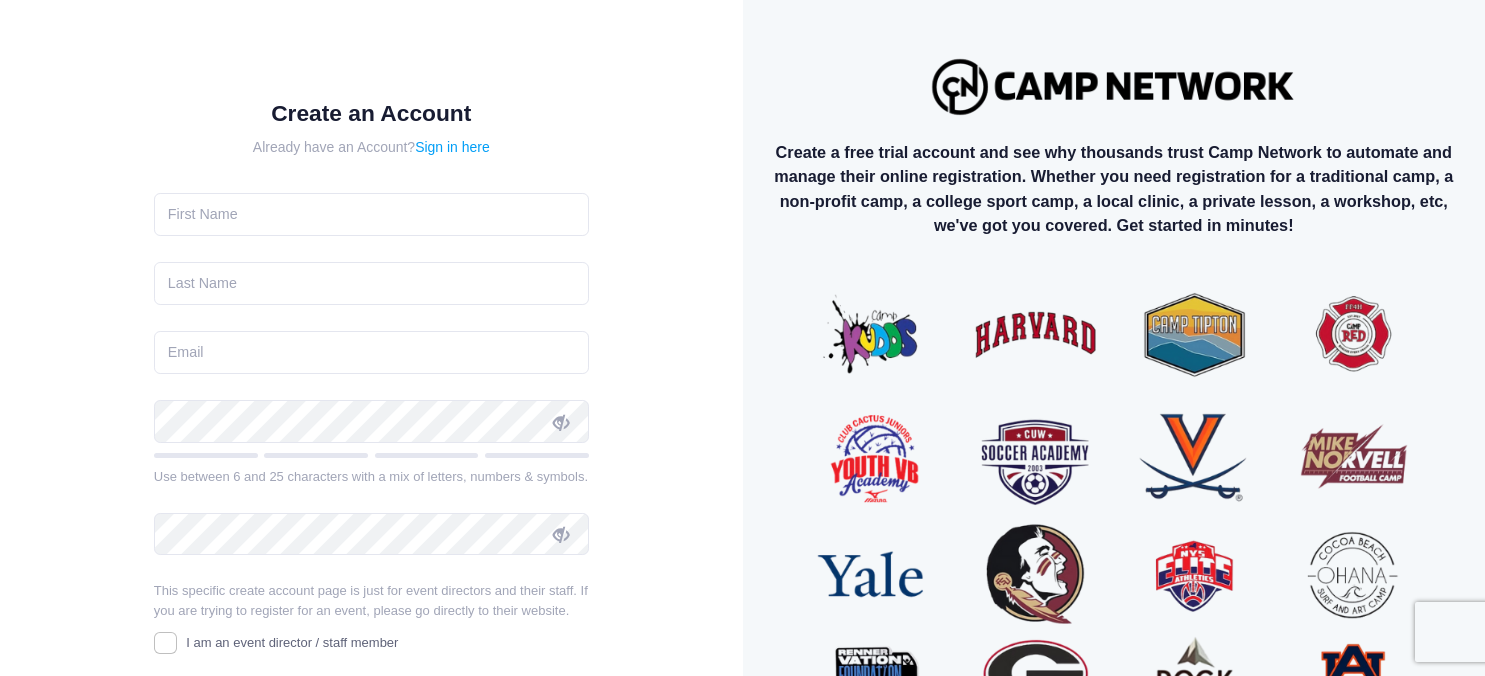 scroll, scrollTop: 0, scrollLeft: 0, axis: both 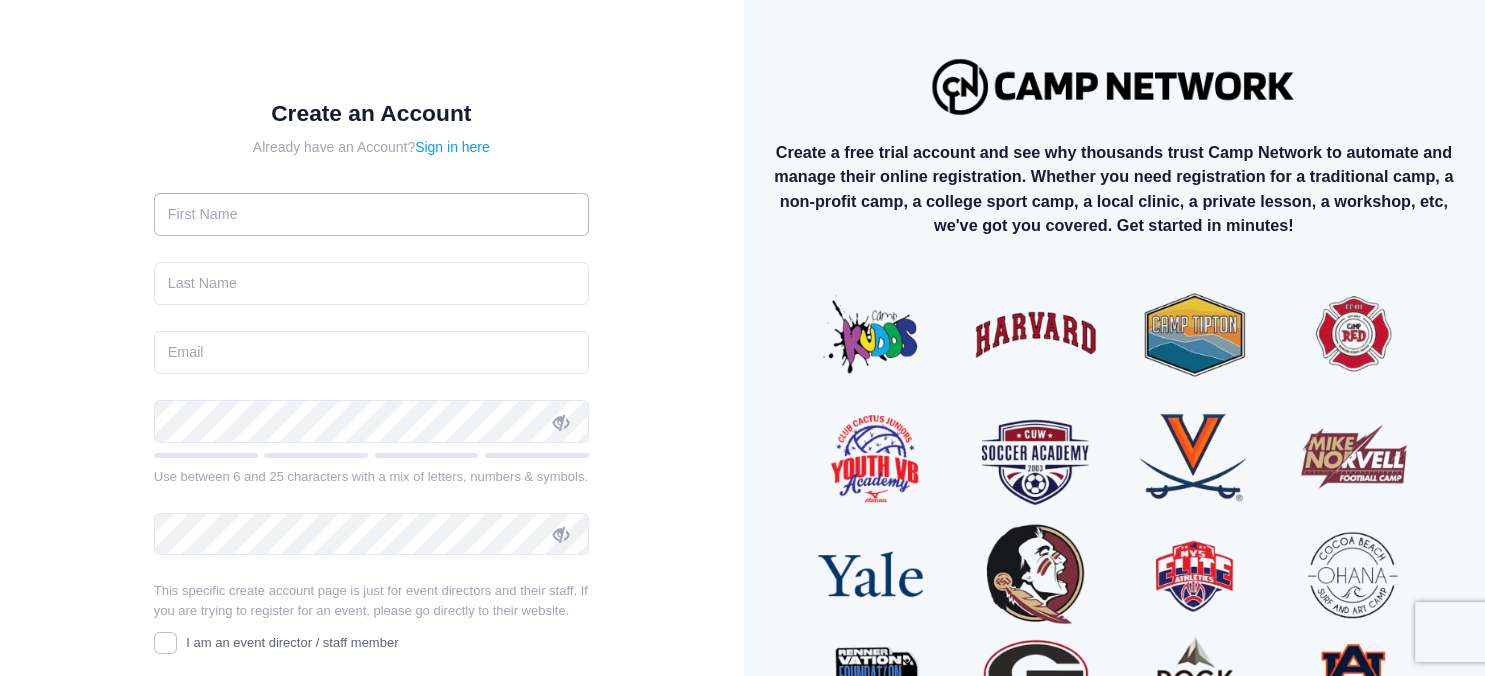 click at bounding box center (371, 214) 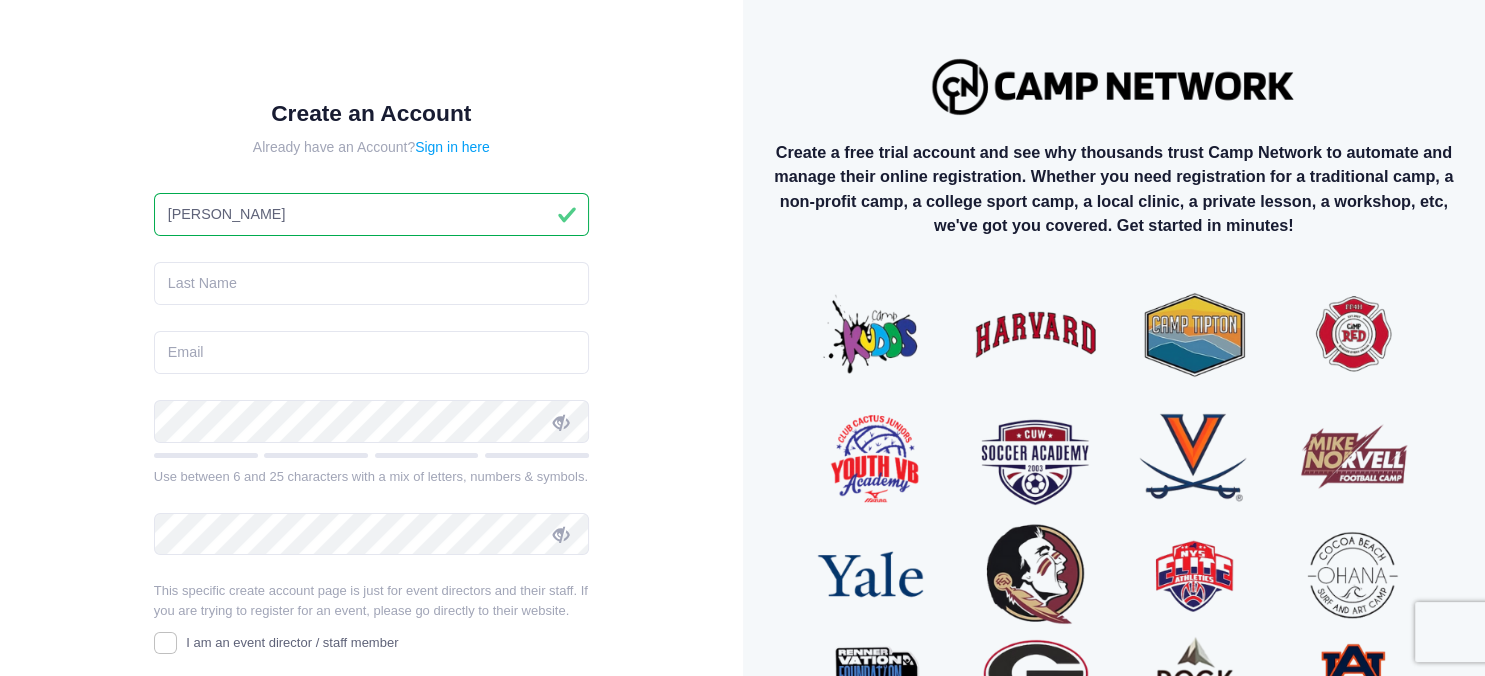 type on "Shannon" 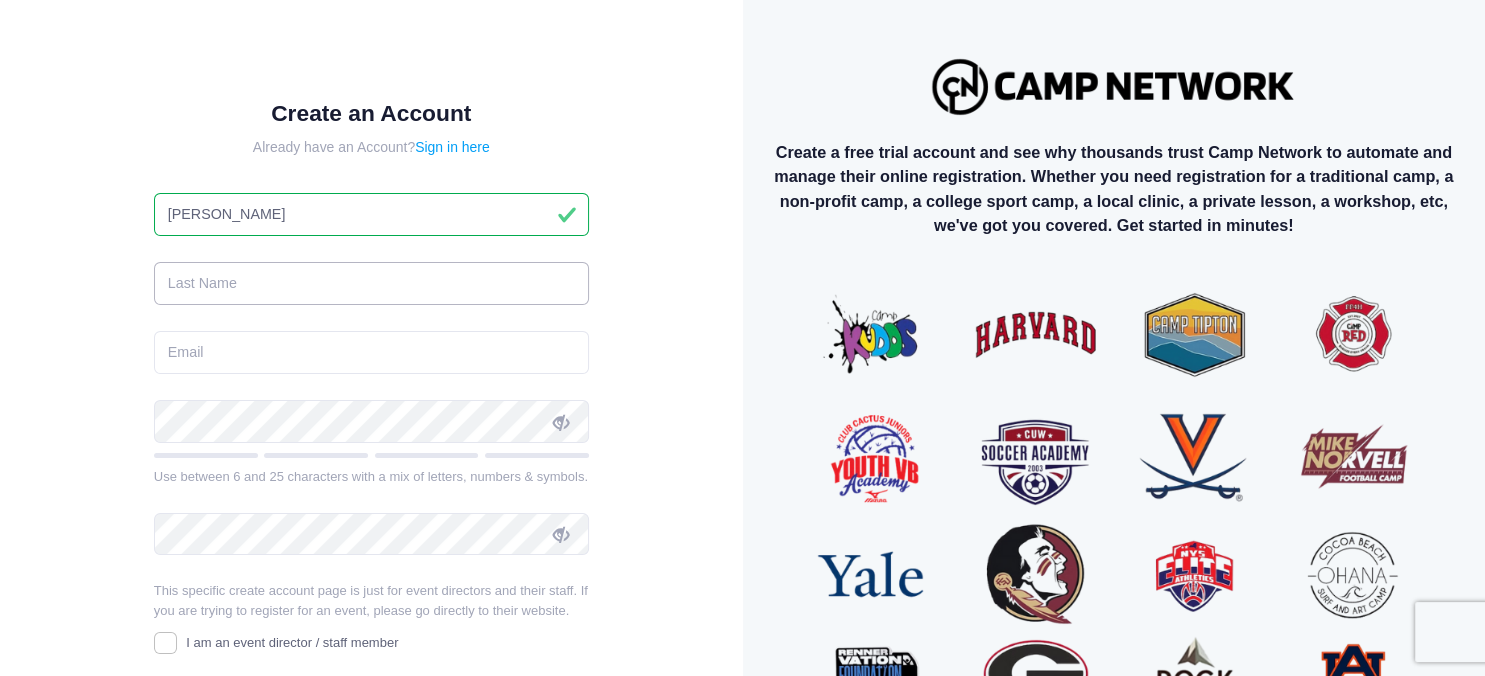 click at bounding box center [371, 283] 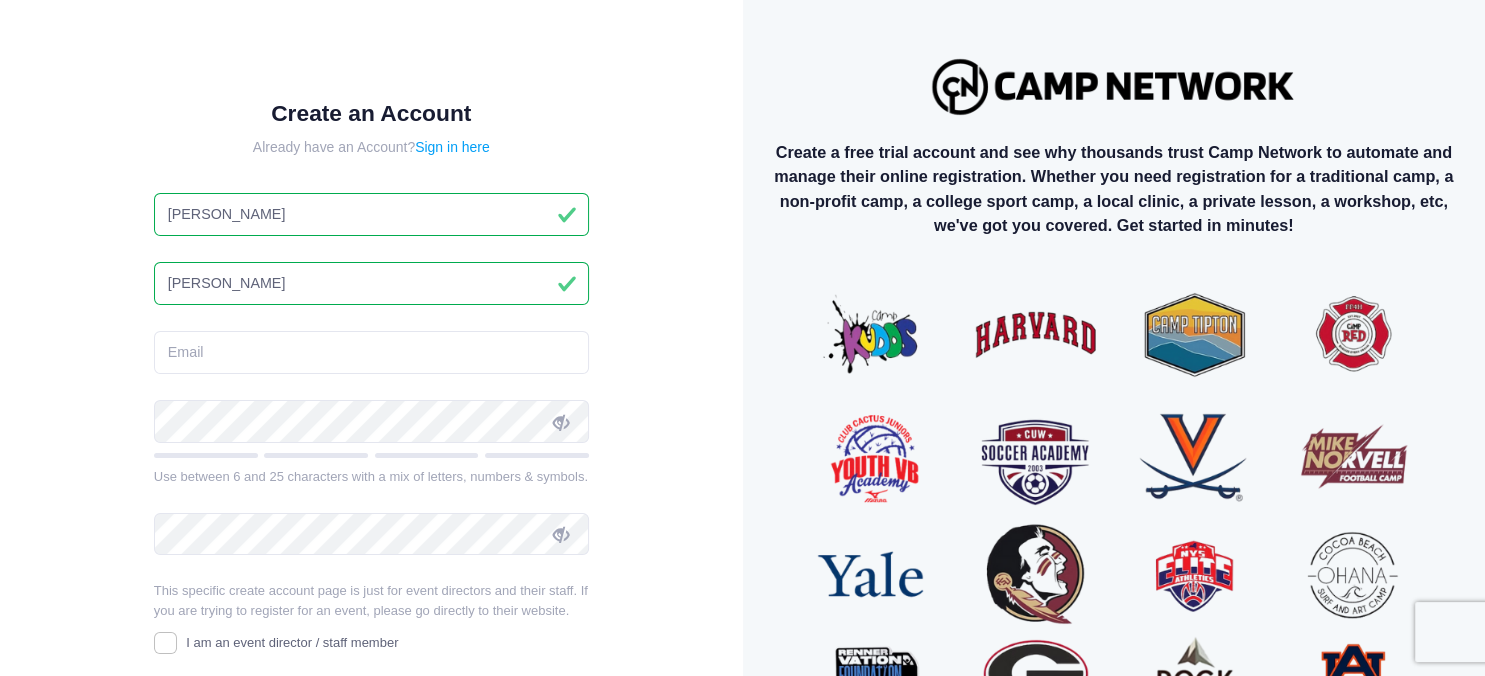 type on "[PERSON_NAME]" 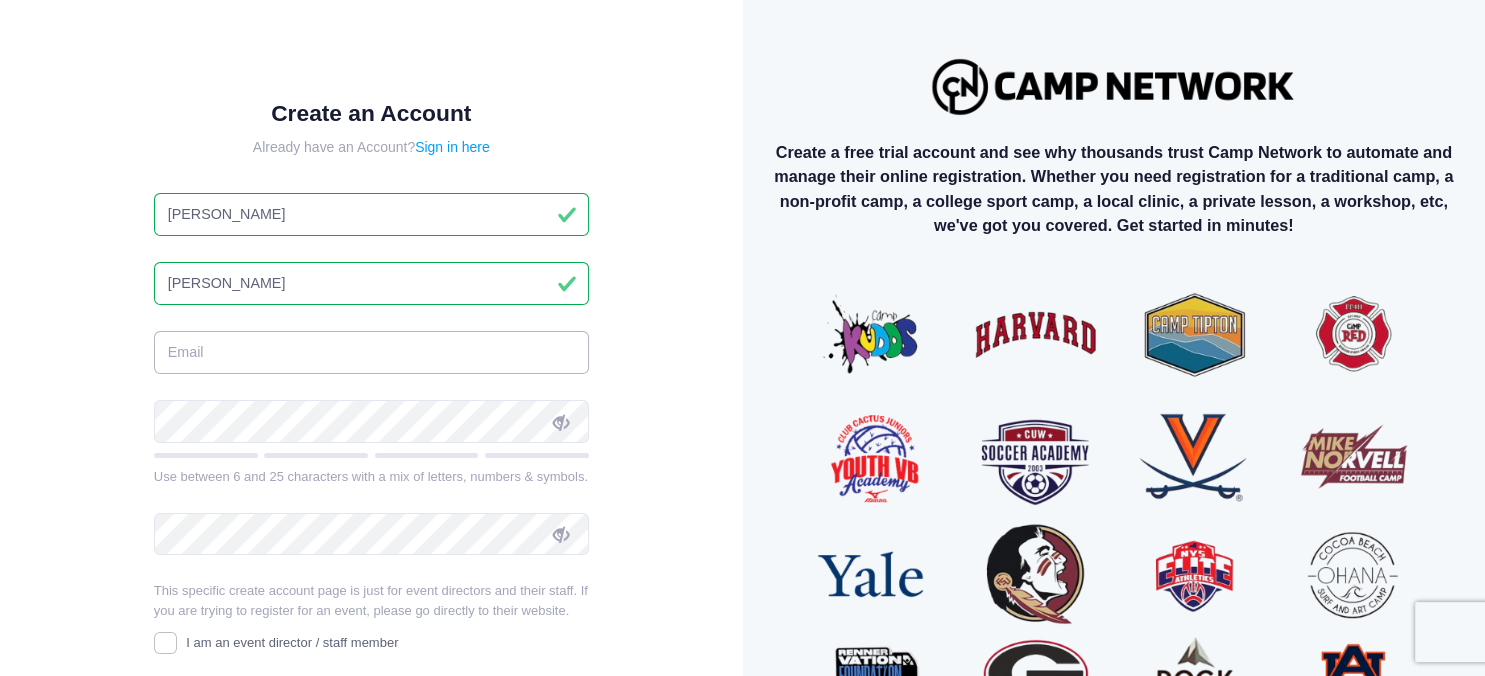 click at bounding box center [371, 352] 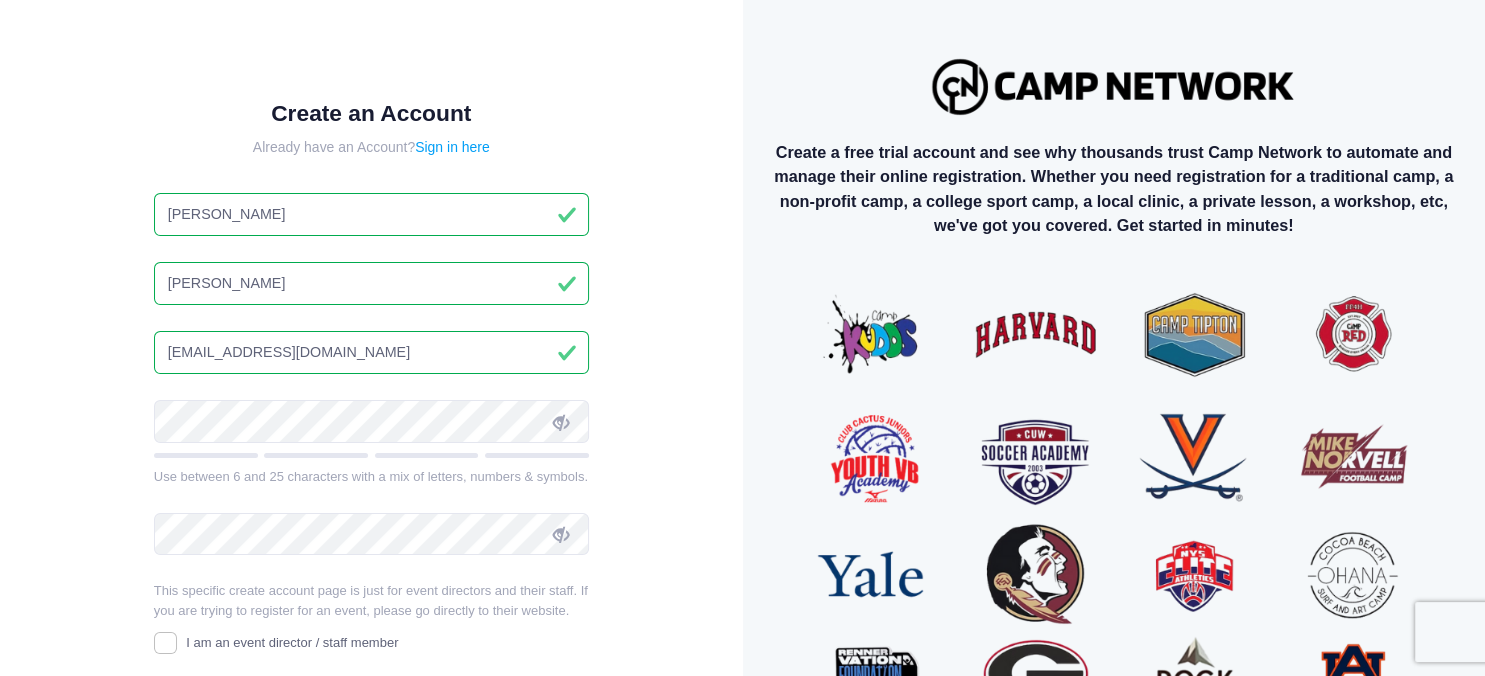 type on "[EMAIL_ADDRESS][DOMAIN_NAME]" 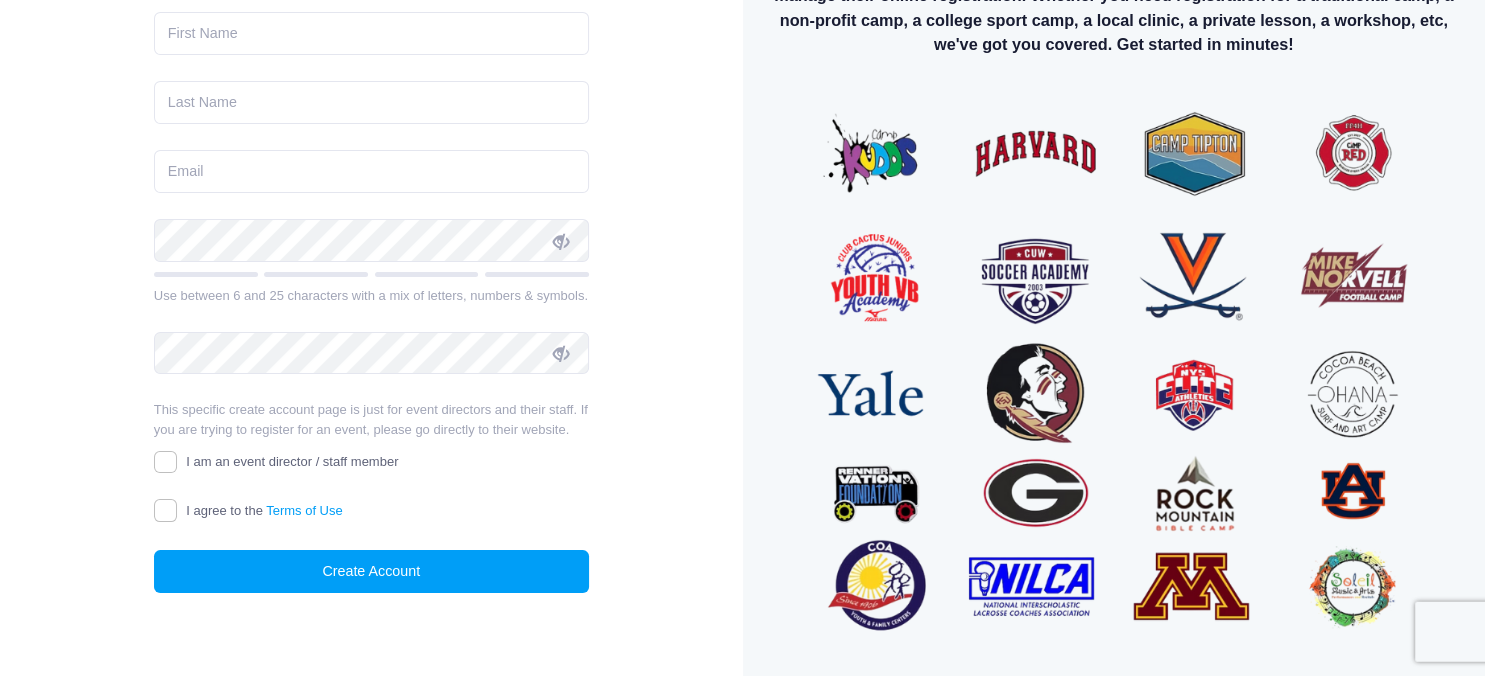 scroll, scrollTop: 213, scrollLeft: 0, axis: vertical 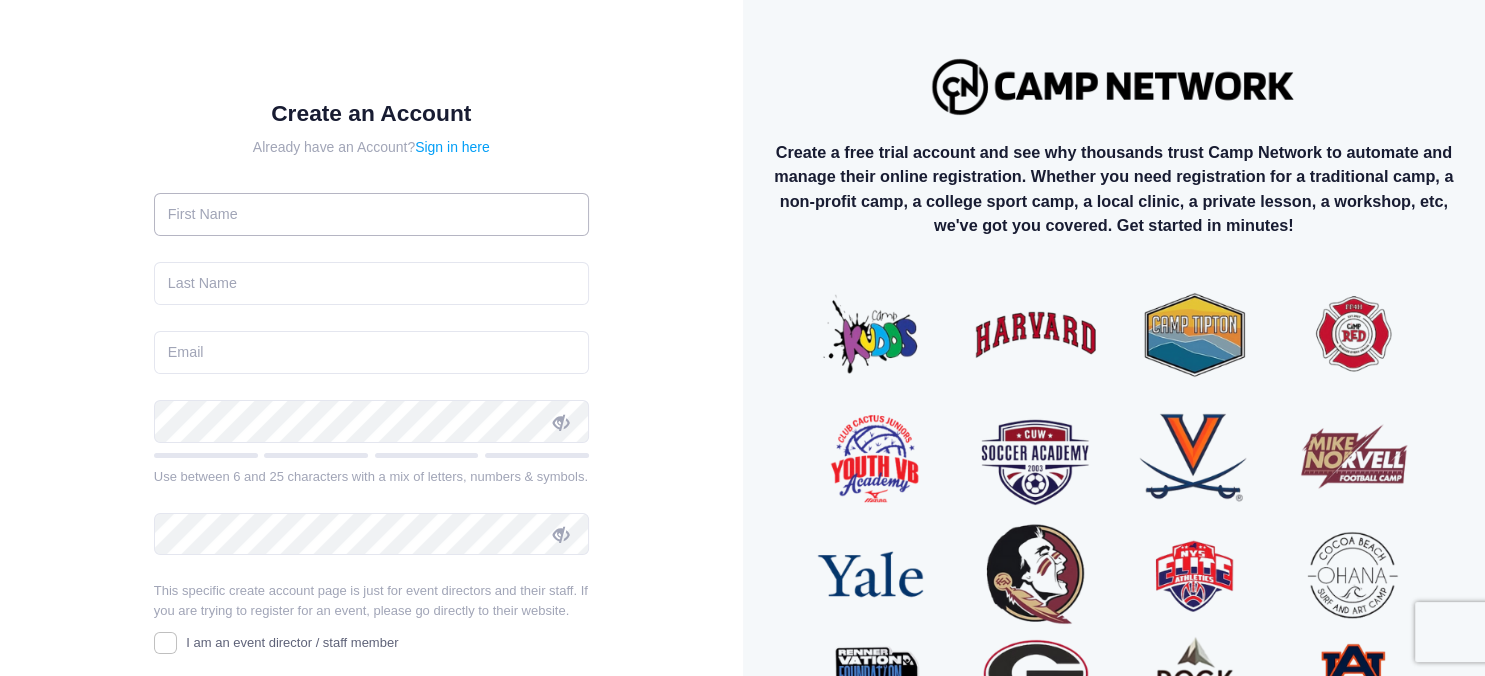 click at bounding box center [371, 214] 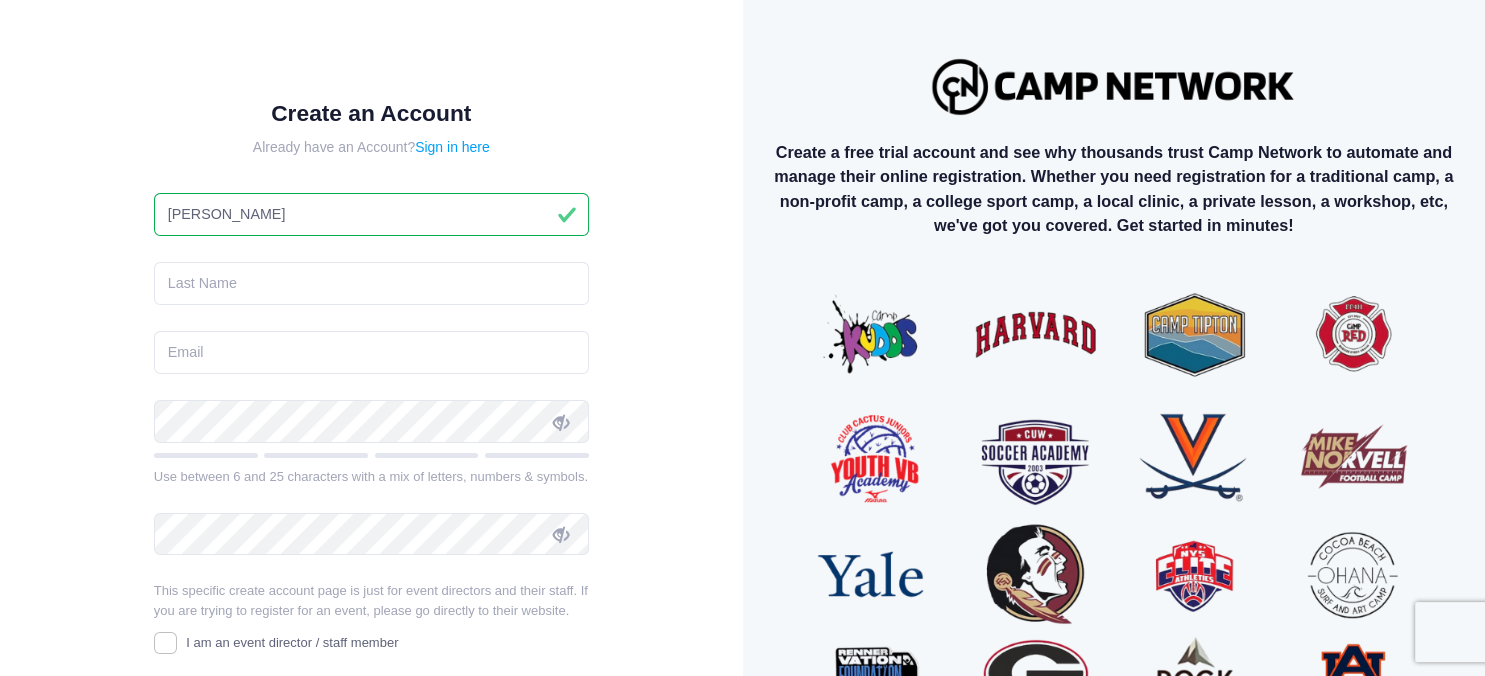 type on "[PERSON_NAME]" 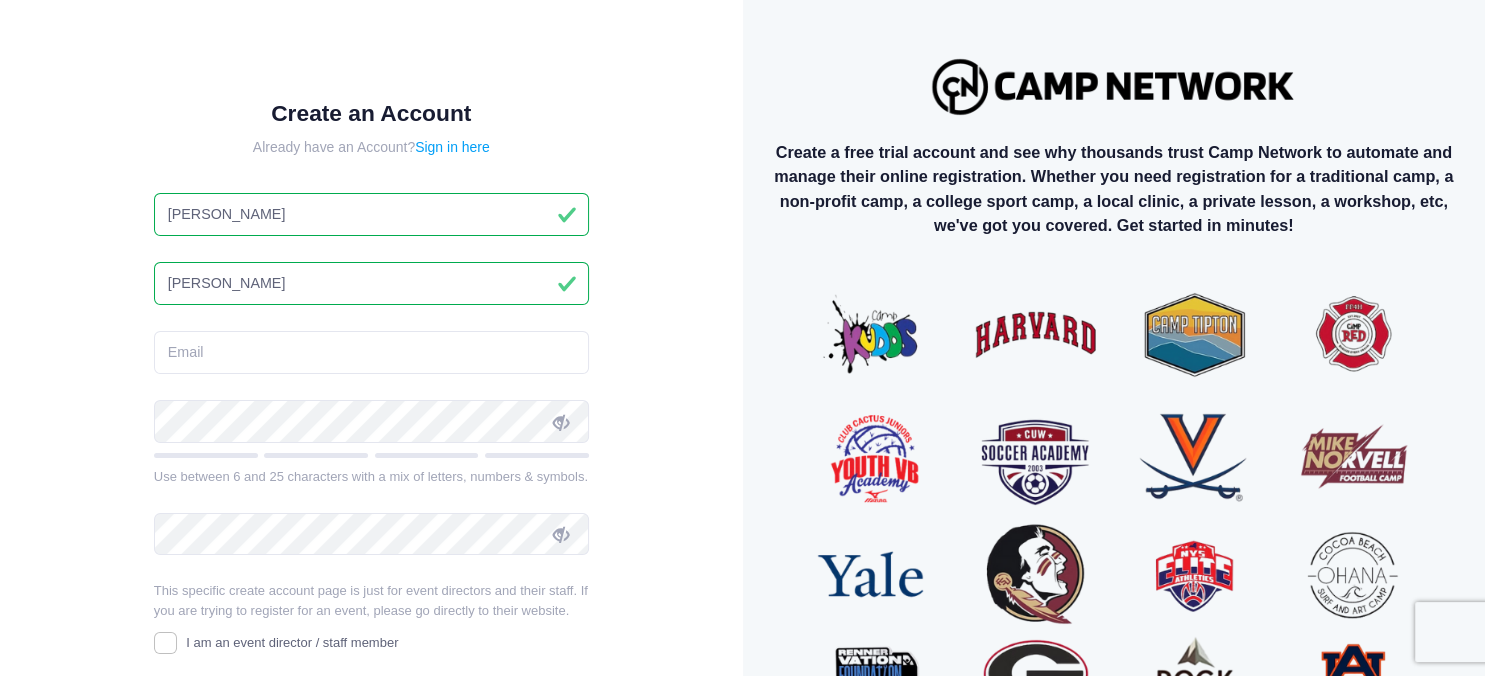 type on "[PERSON_NAME]" 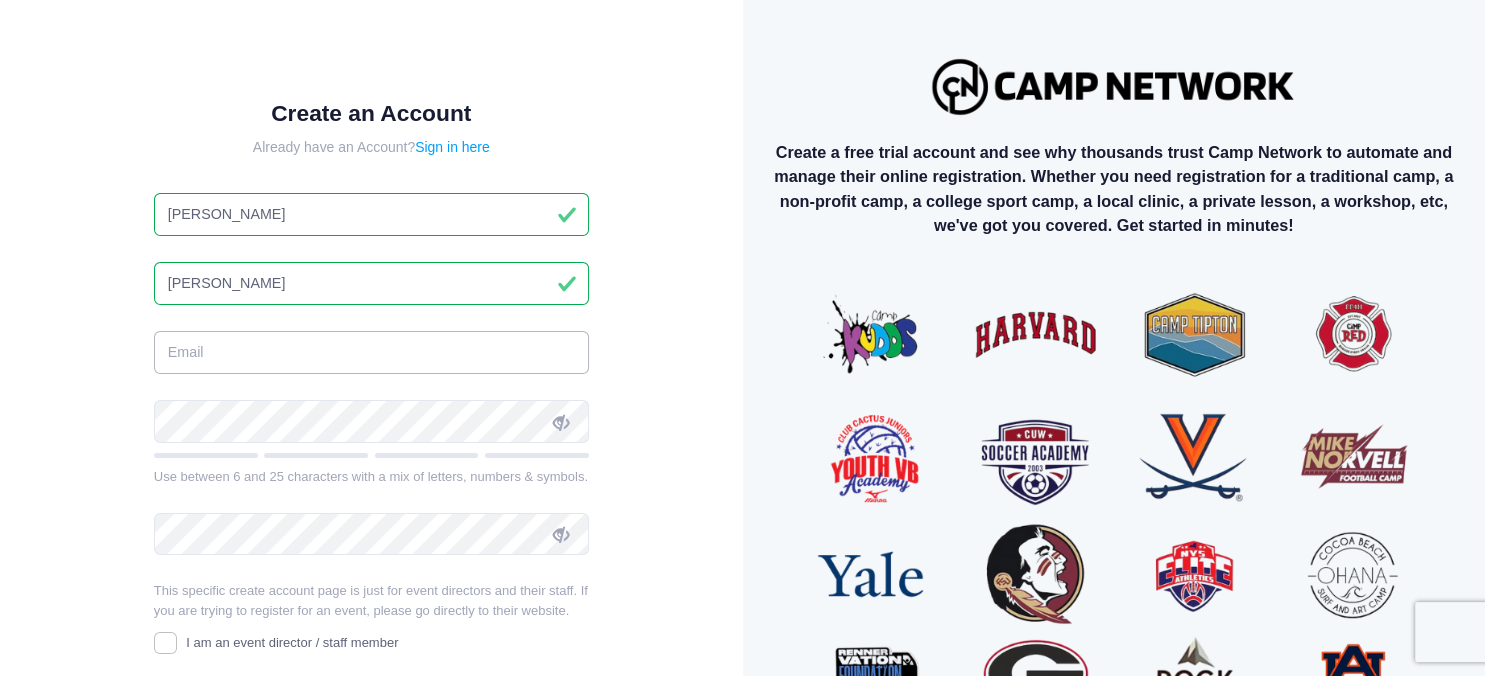 click at bounding box center (371, 352) 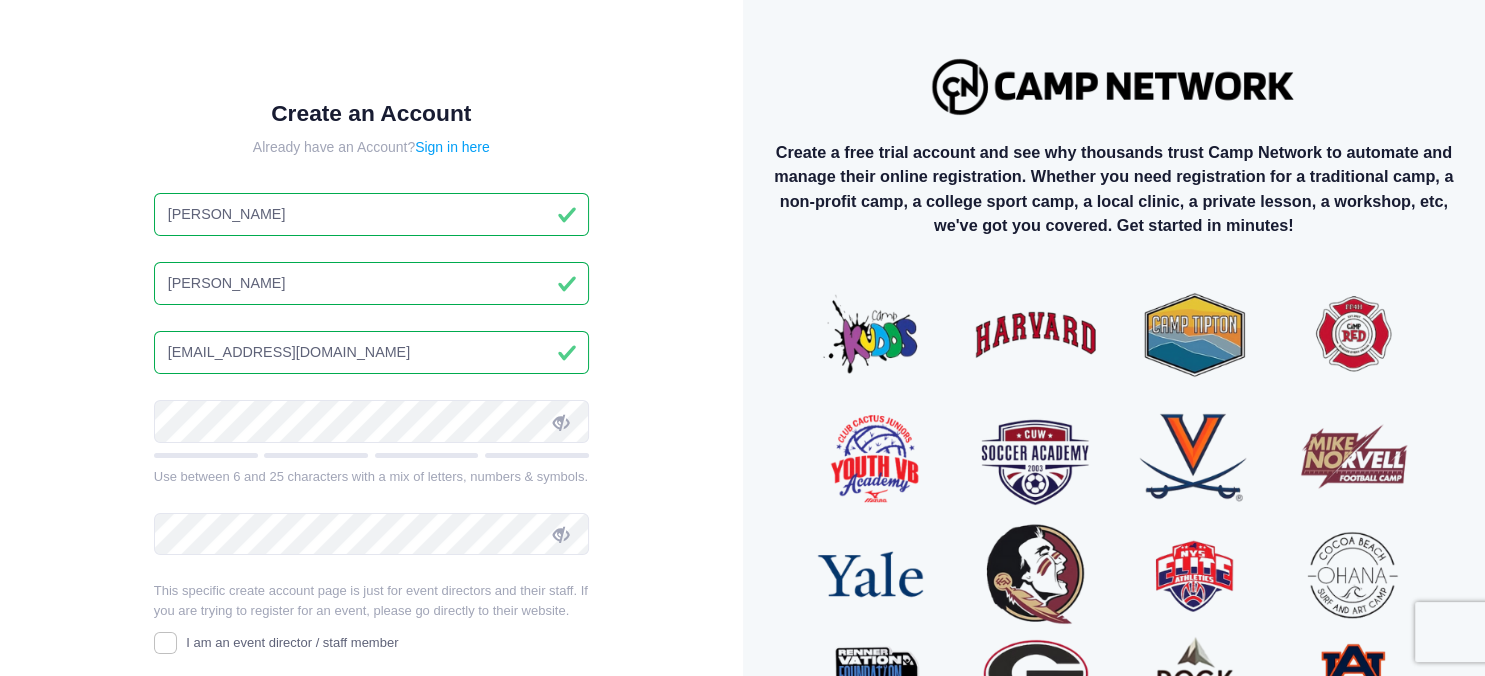 type on "[EMAIL_ADDRESS][DOMAIN_NAME]" 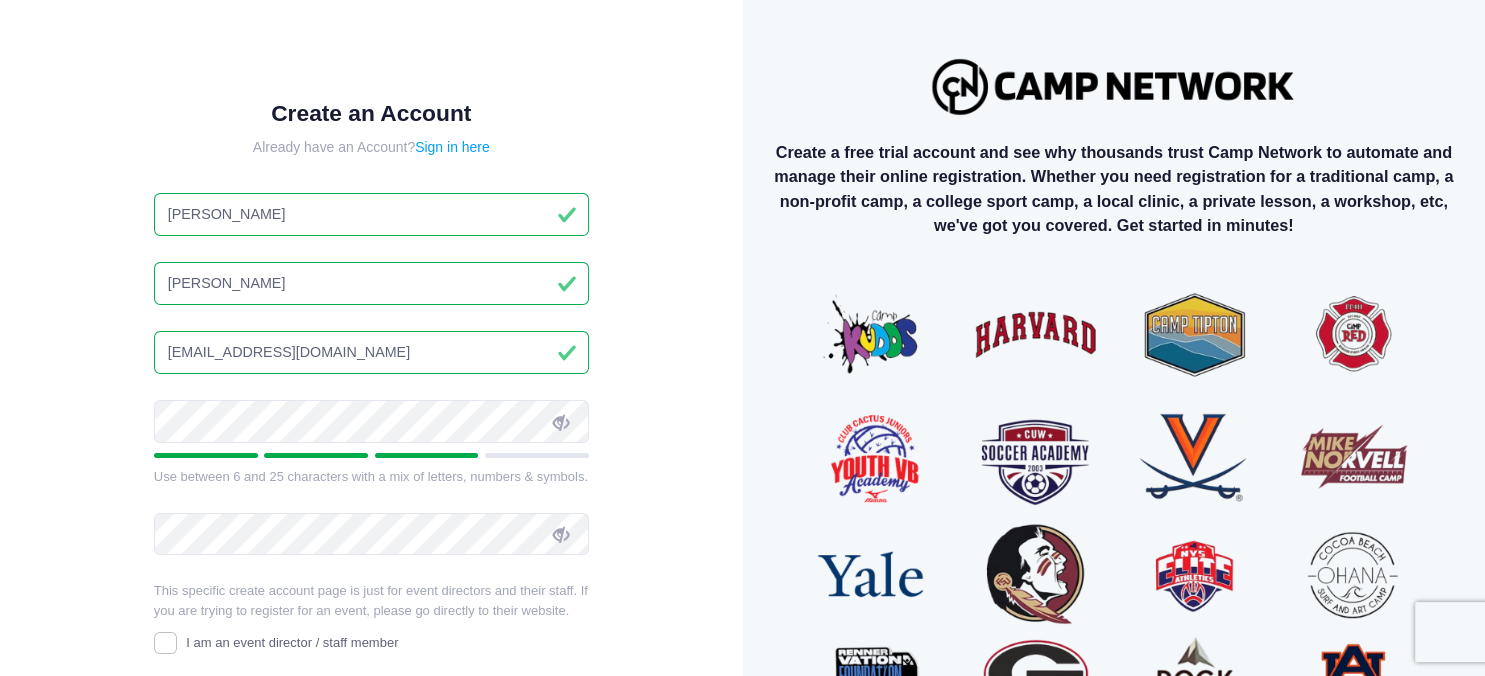 click at bounding box center (561, 422) 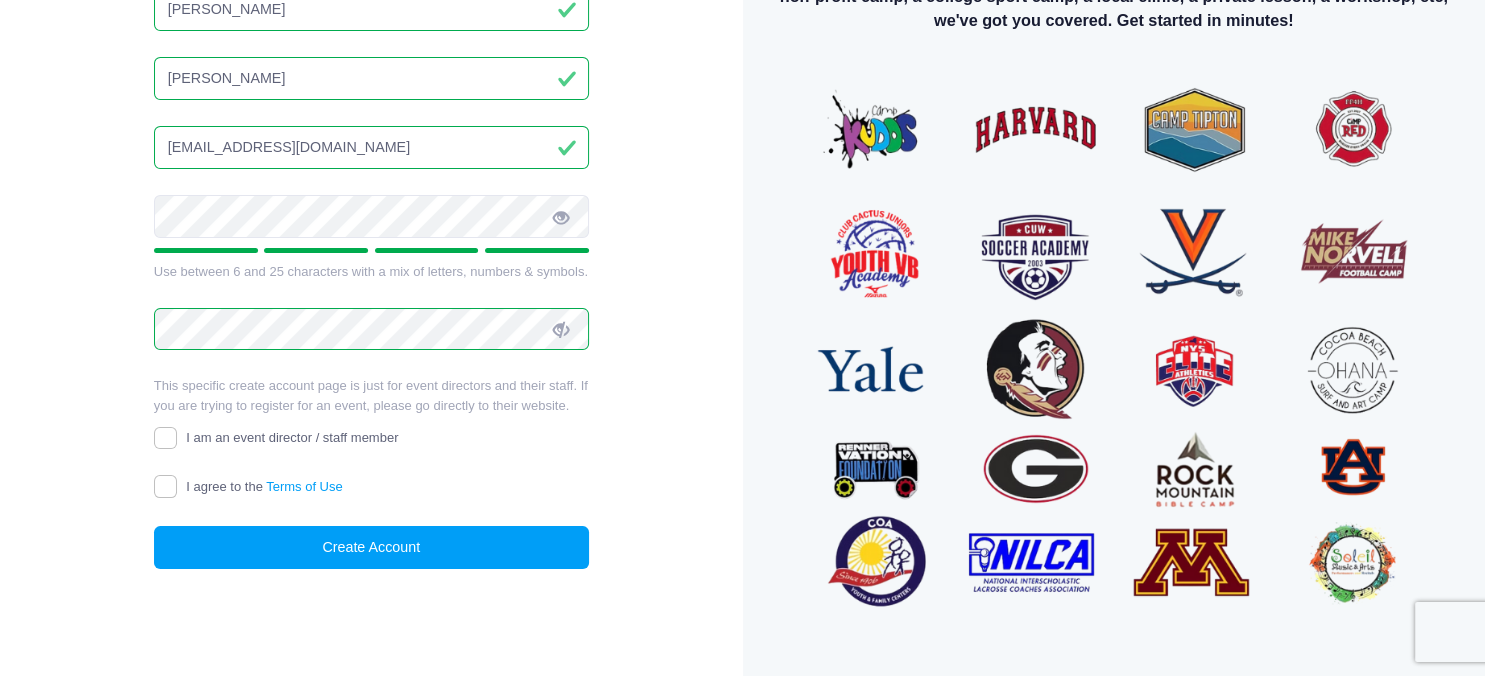 scroll, scrollTop: 213, scrollLeft: 0, axis: vertical 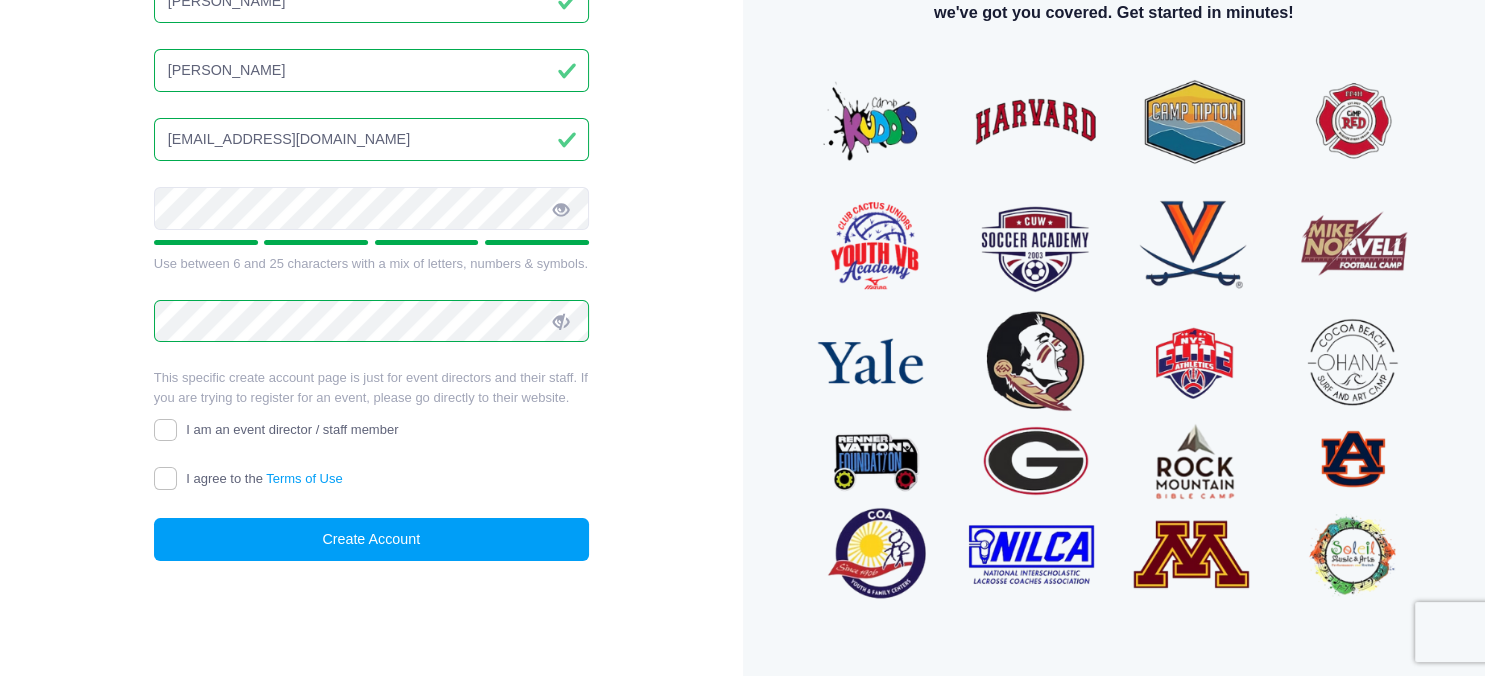 click on "I agree to the
Terms of Use" at bounding box center (371, 480) 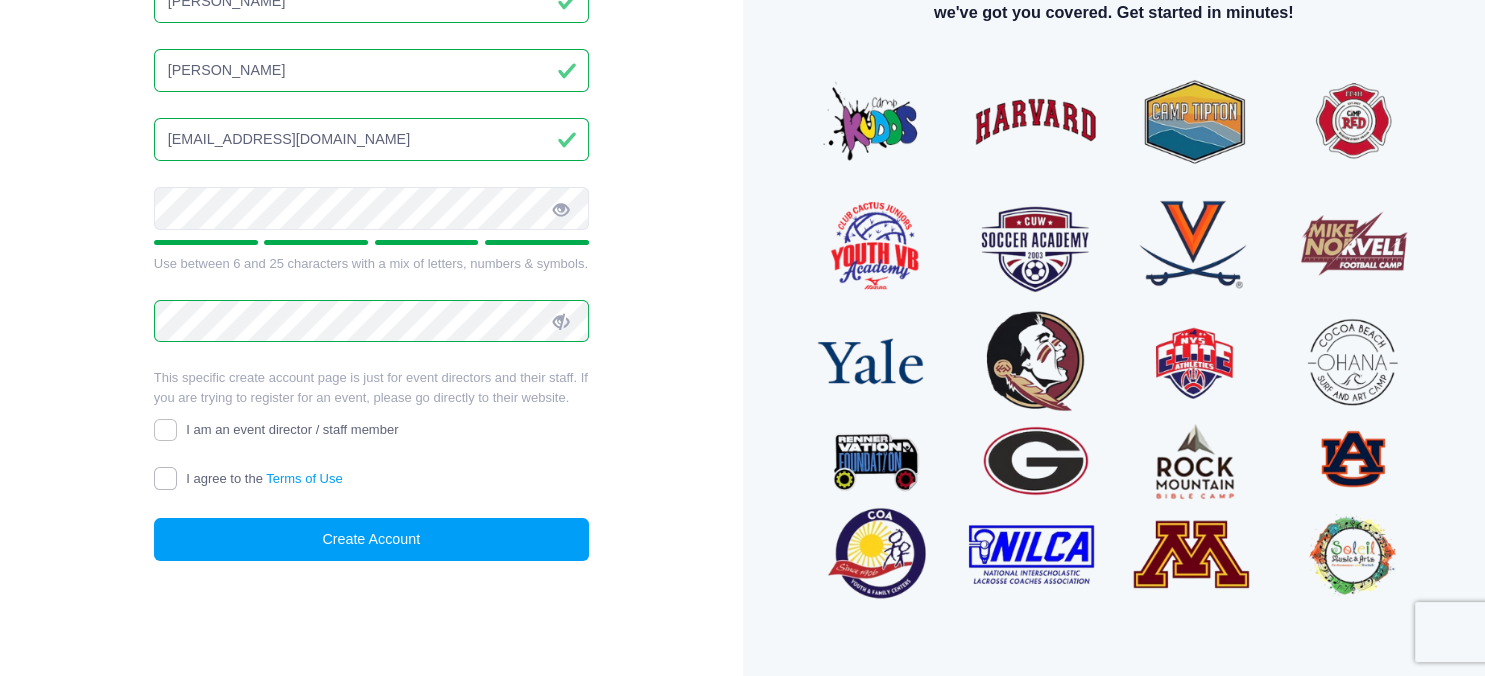 click on "I agree to the
Terms of Use" at bounding box center (165, 478) 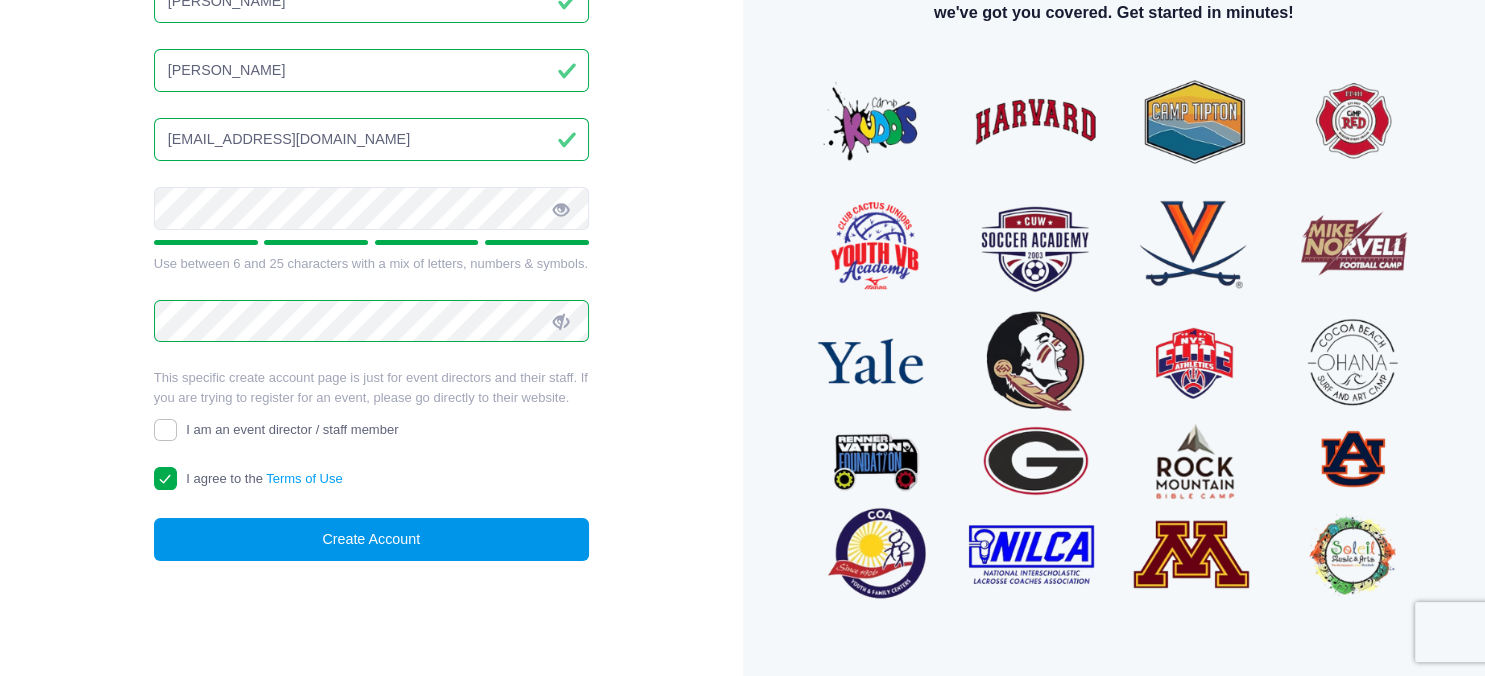 click on "Create Account" at bounding box center (371, 539) 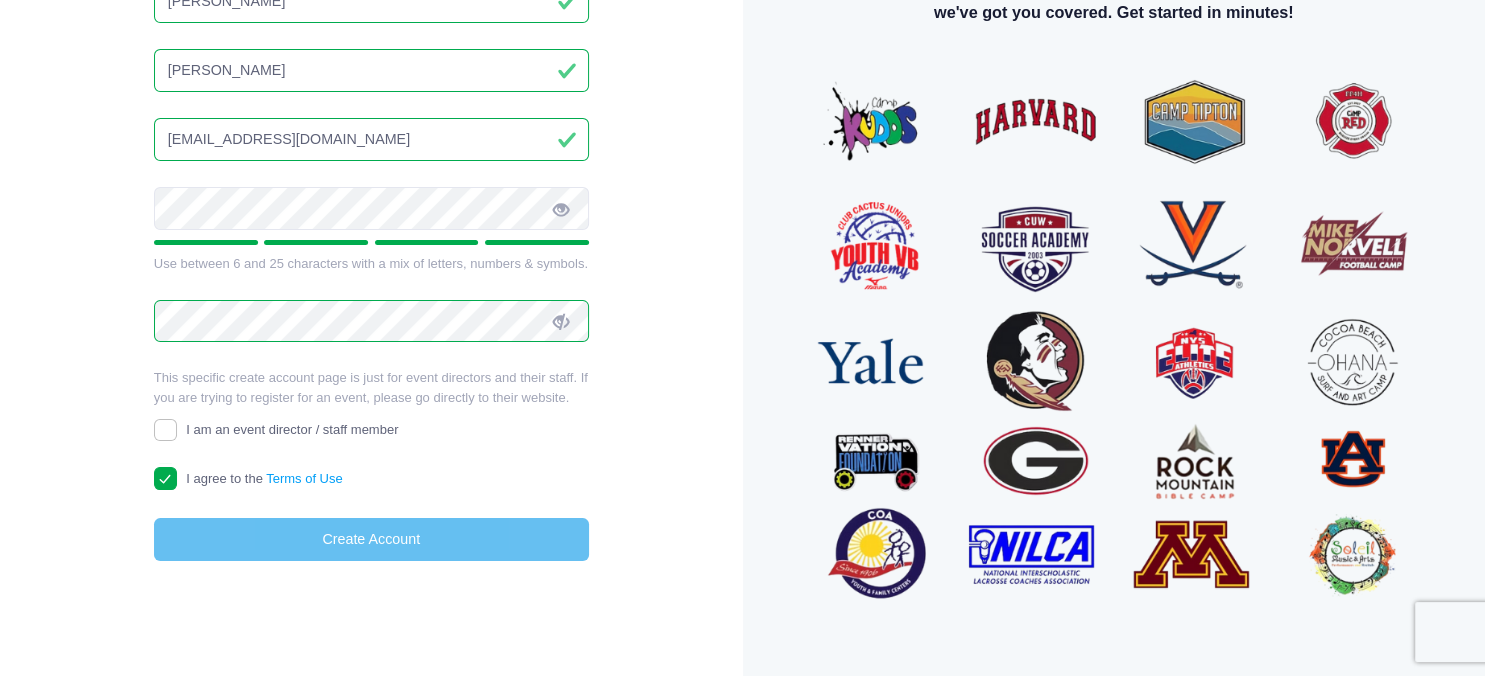 scroll, scrollTop: 201, scrollLeft: 0, axis: vertical 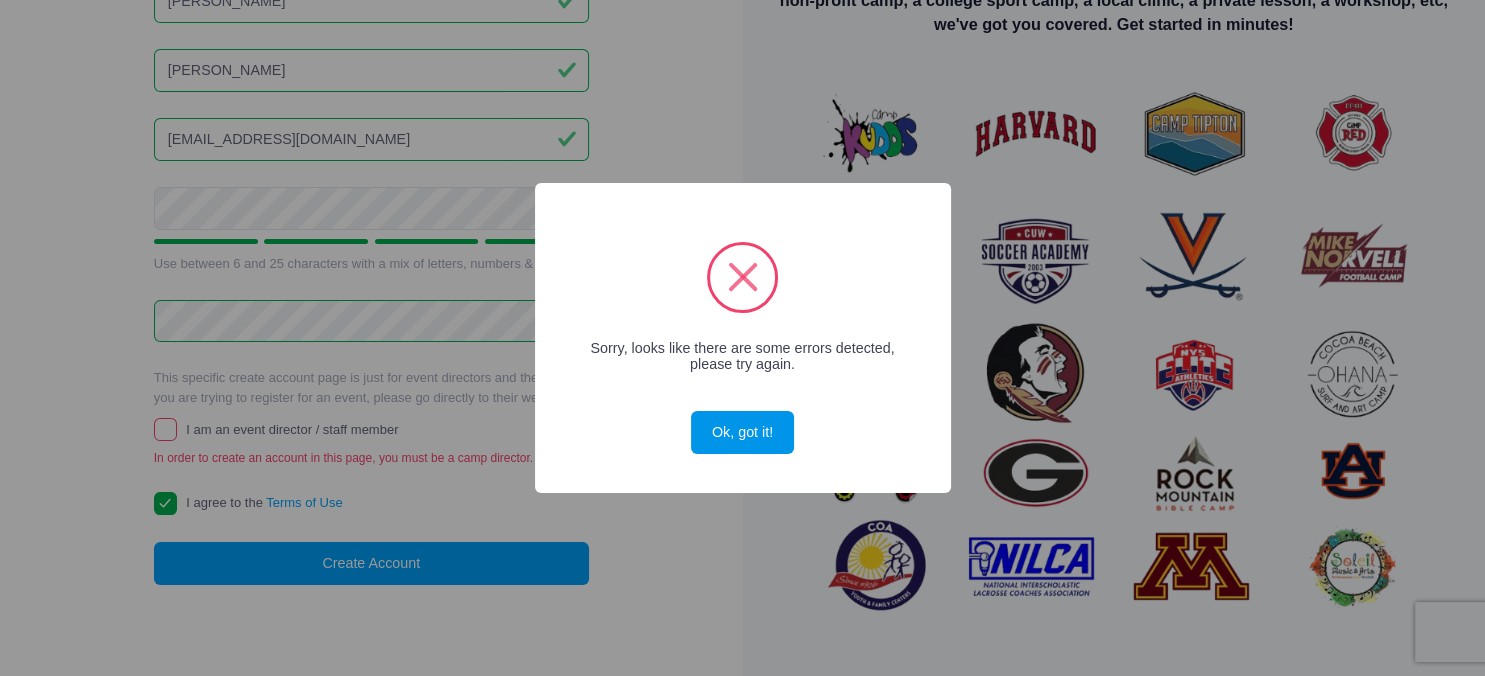 click on "Ok, got it!" at bounding box center [742, 432] 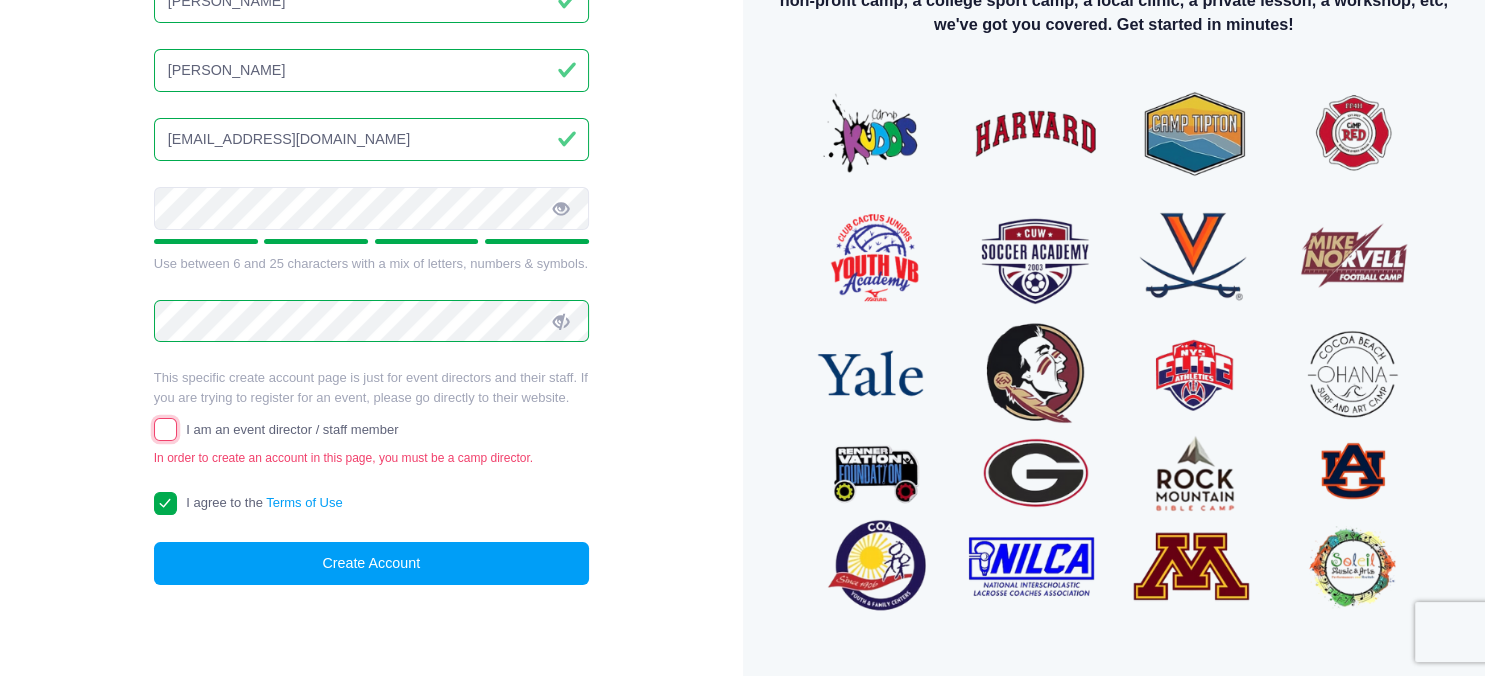 click on "I am an event director / staff member" at bounding box center (165, 429) 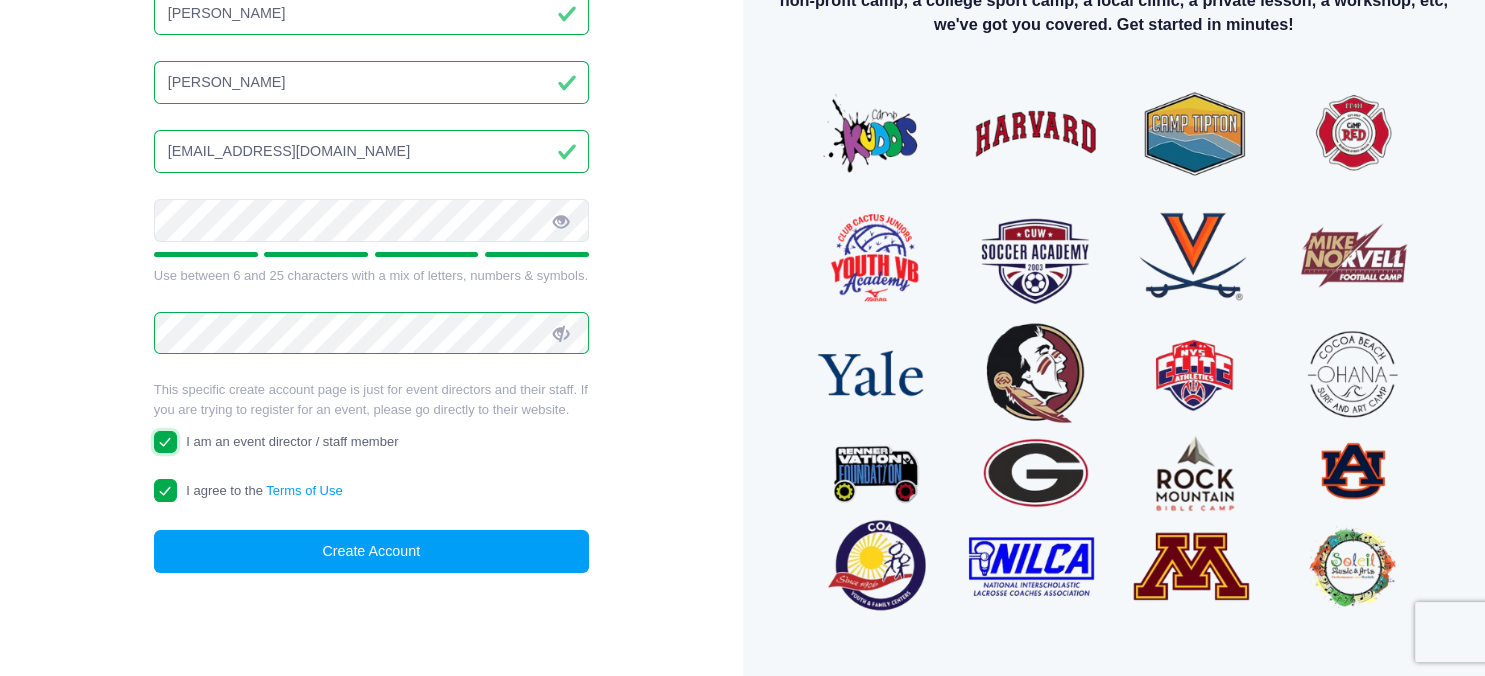 scroll, scrollTop: 213, scrollLeft: 0, axis: vertical 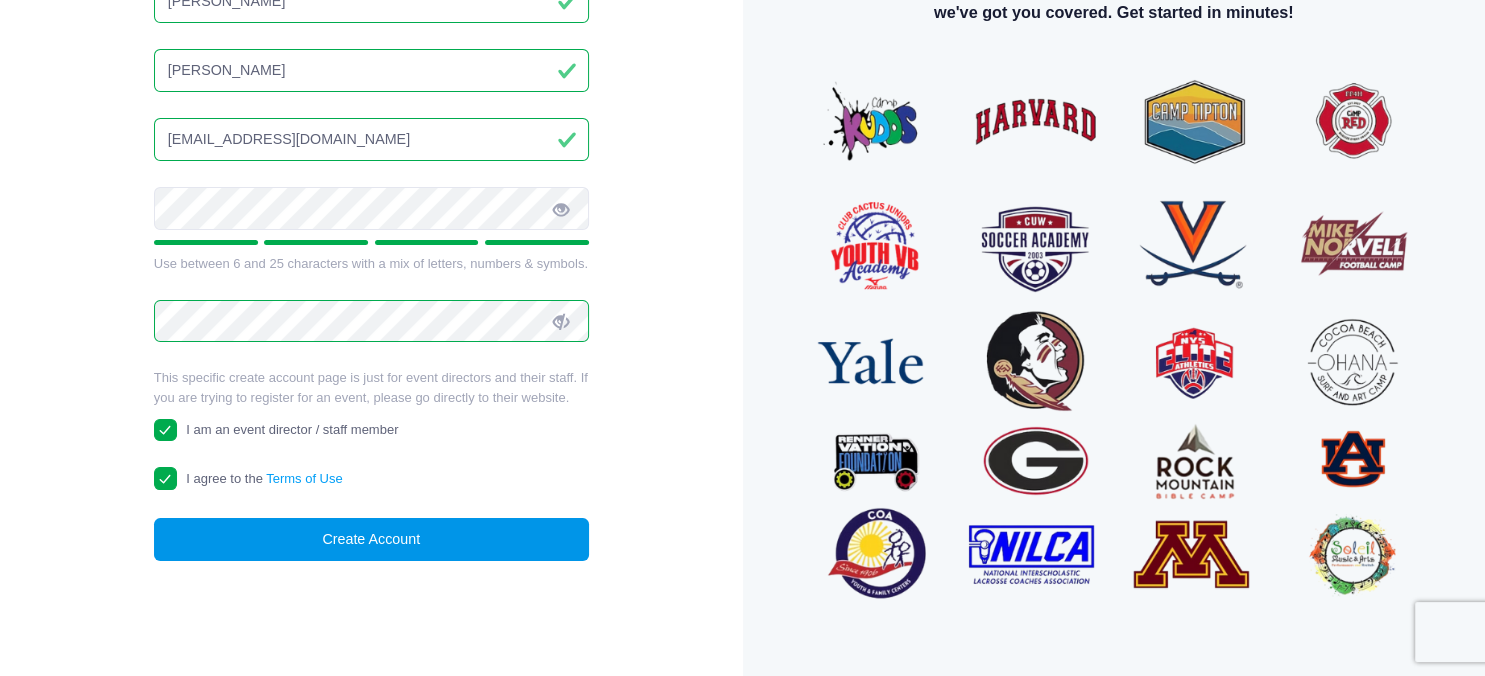 click on "Create Account" at bounding box center (371, 539) 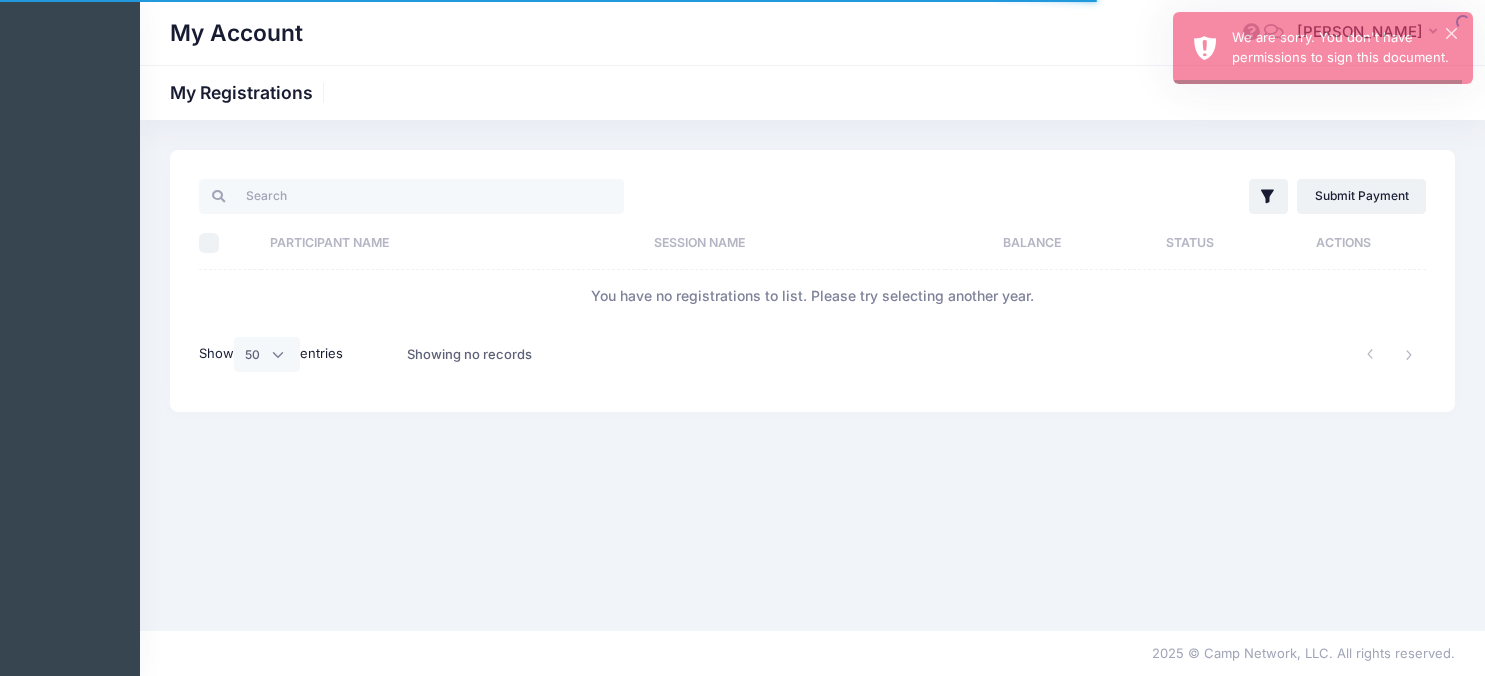select on "50" 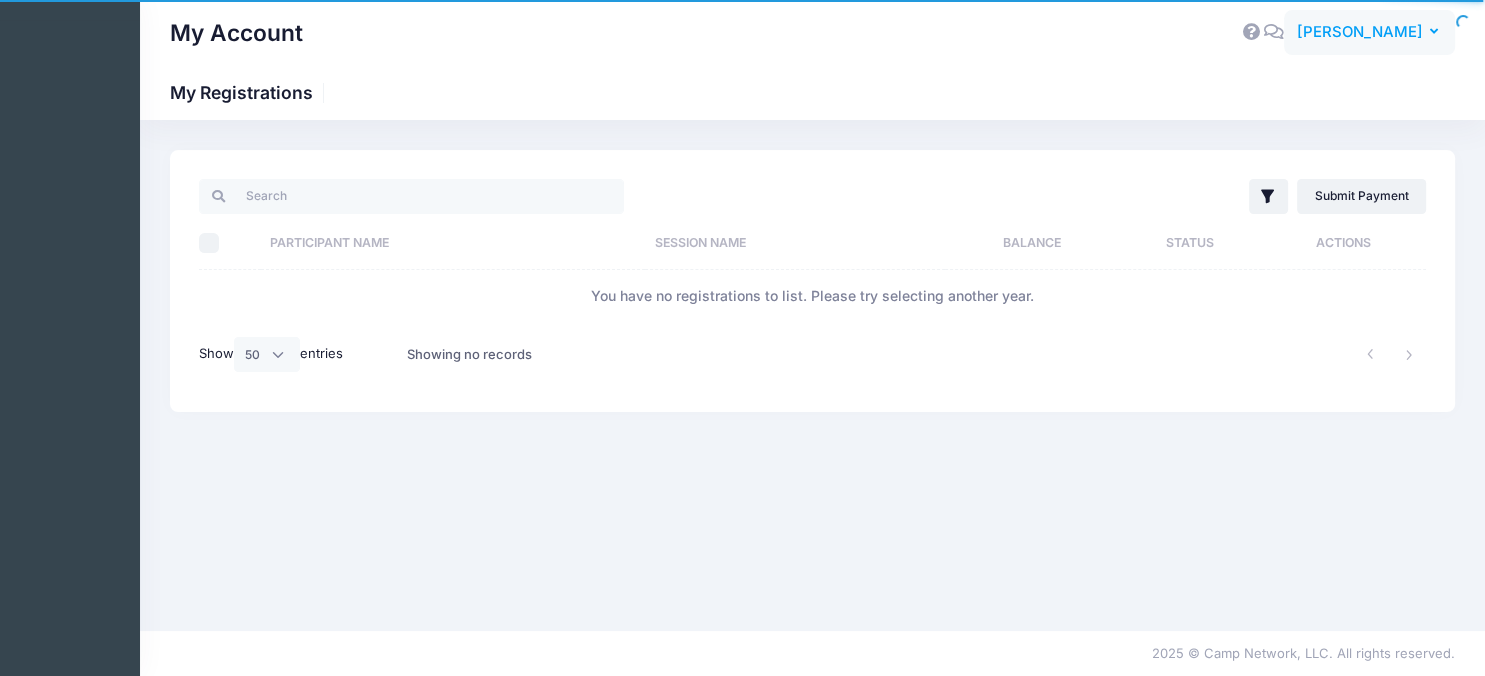 click on "SG Shannon Gonzales" at bounding box center [1369, 33] 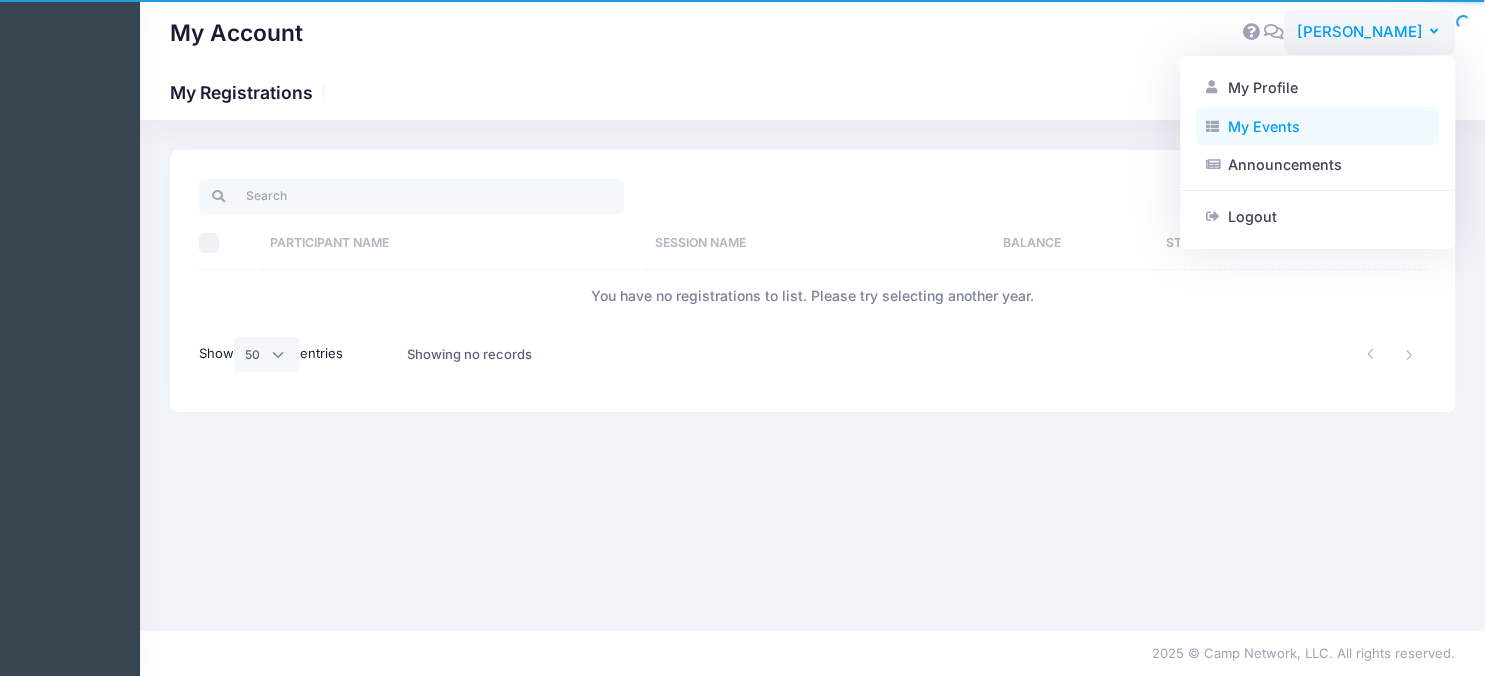 click on "My Events" at bounding box center [1317, 126] 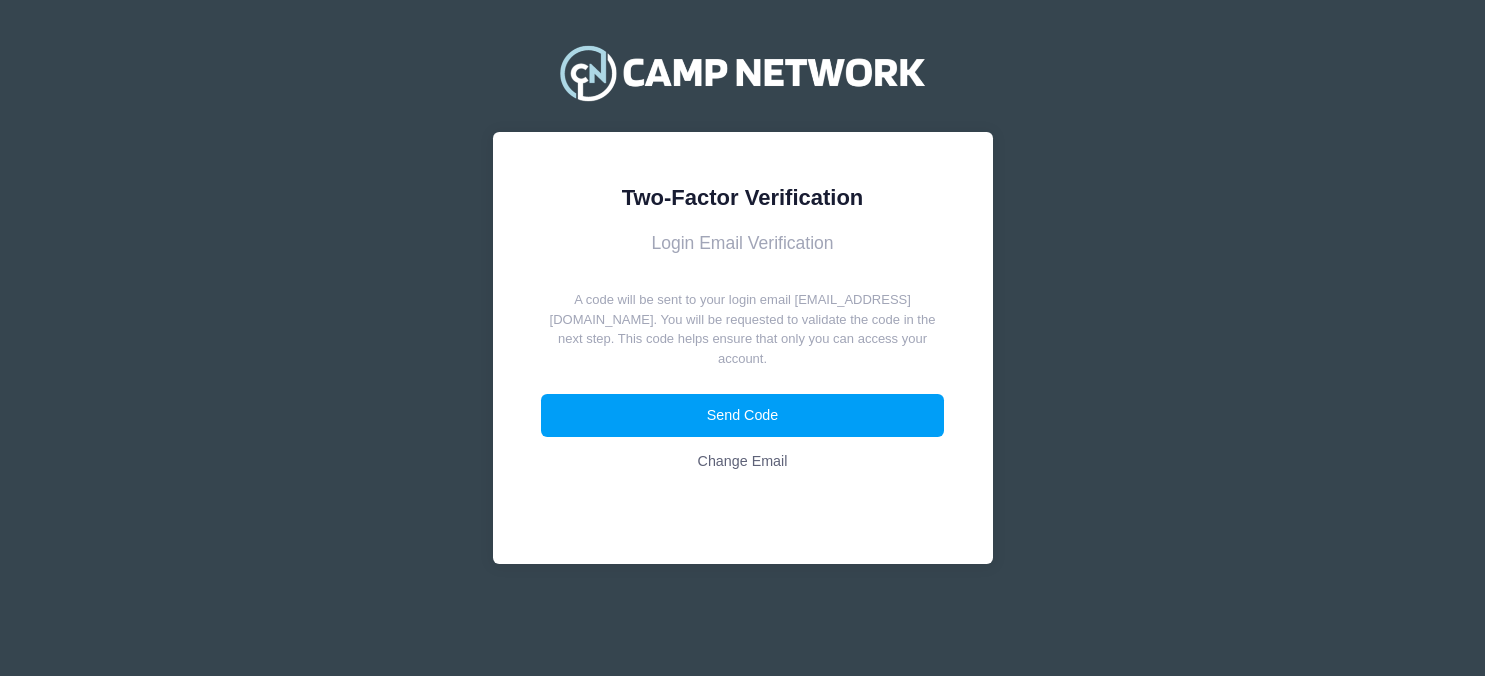 scroll, scrollTop: 0, scrollLeft: 0, axis: both 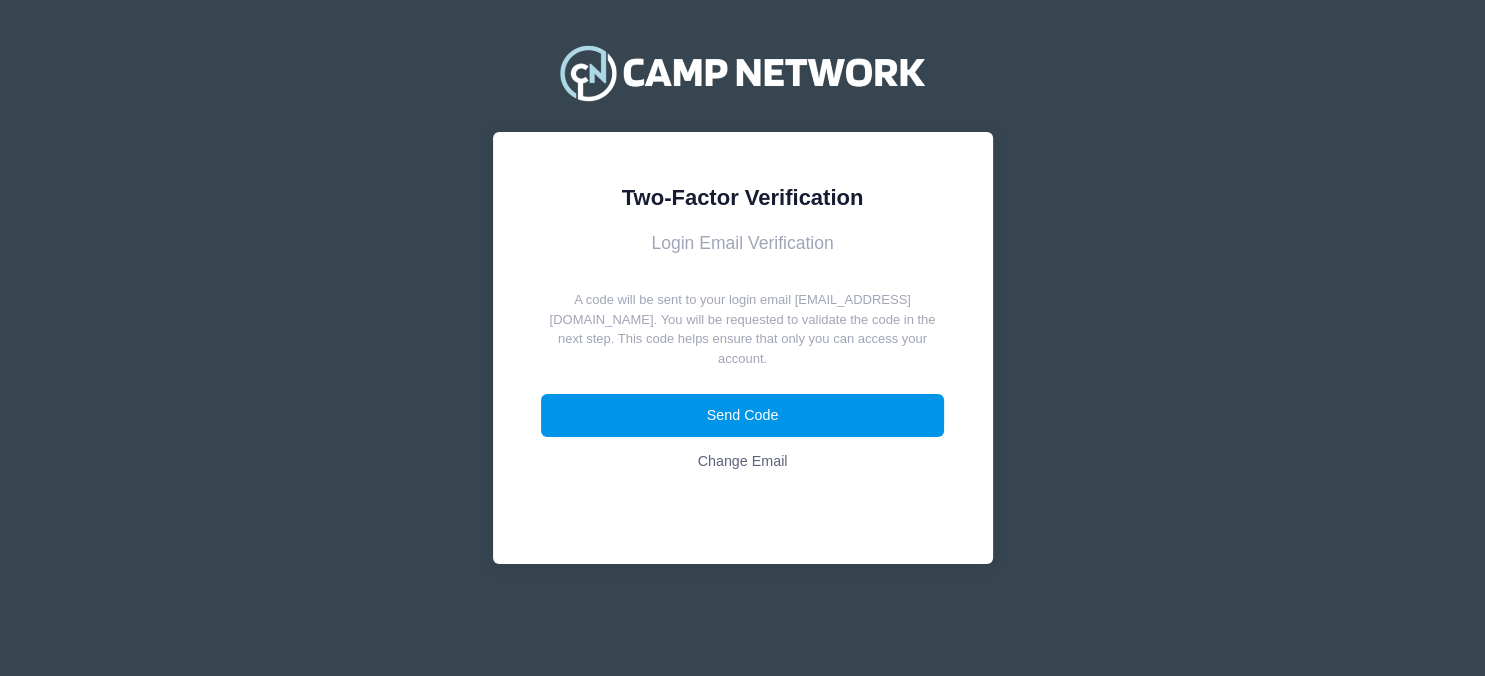 click on "Send Code" at bounding box center [742, 415] 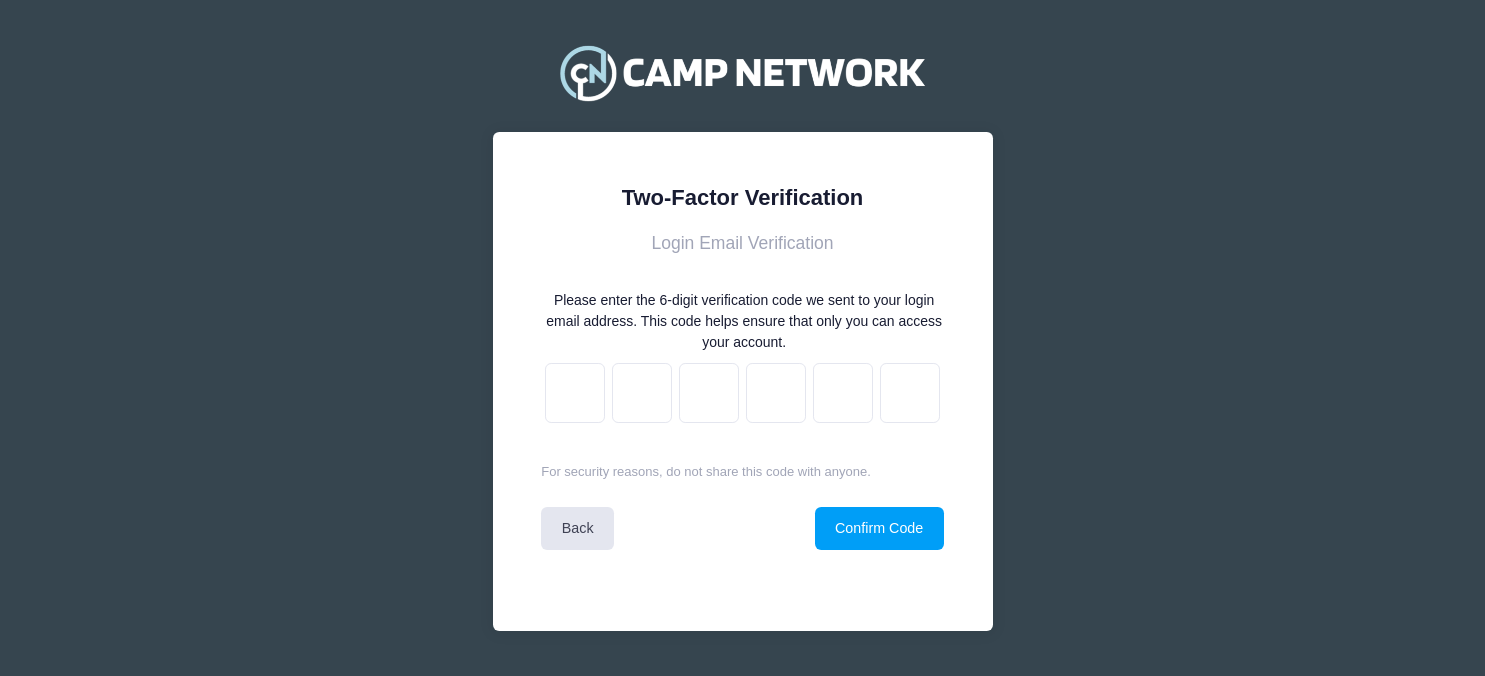 scroll, scrollTop: 0, scrollLeft: 0, axis: both 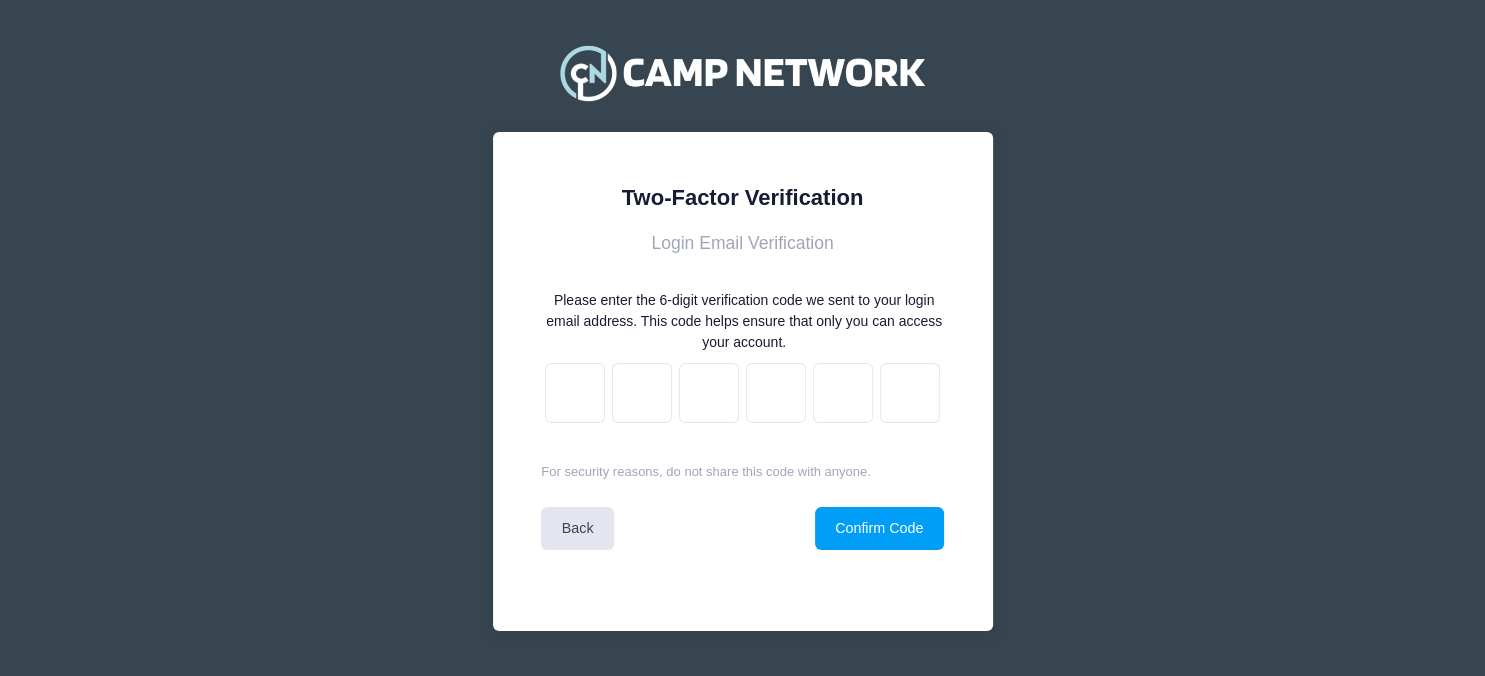 click at bounding box center [742, 392] 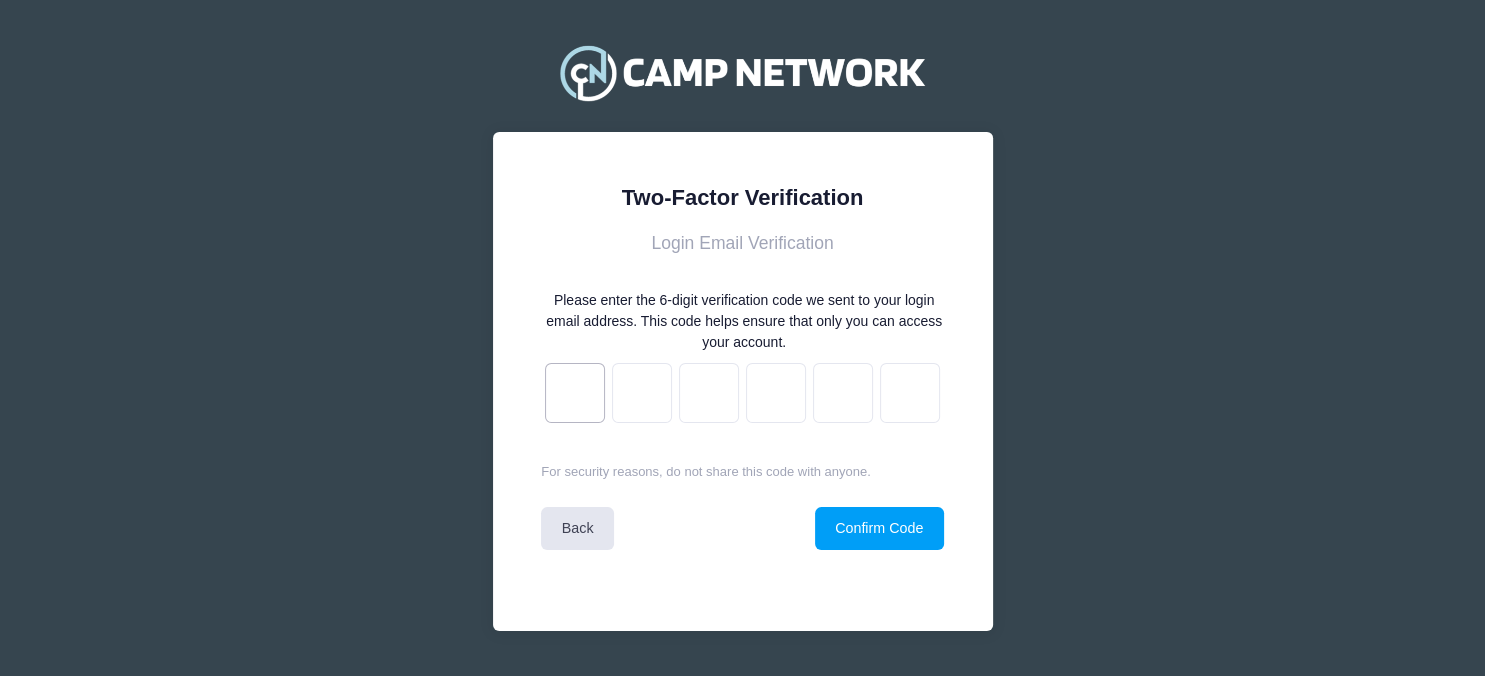 click at bounding box center [575, 393] 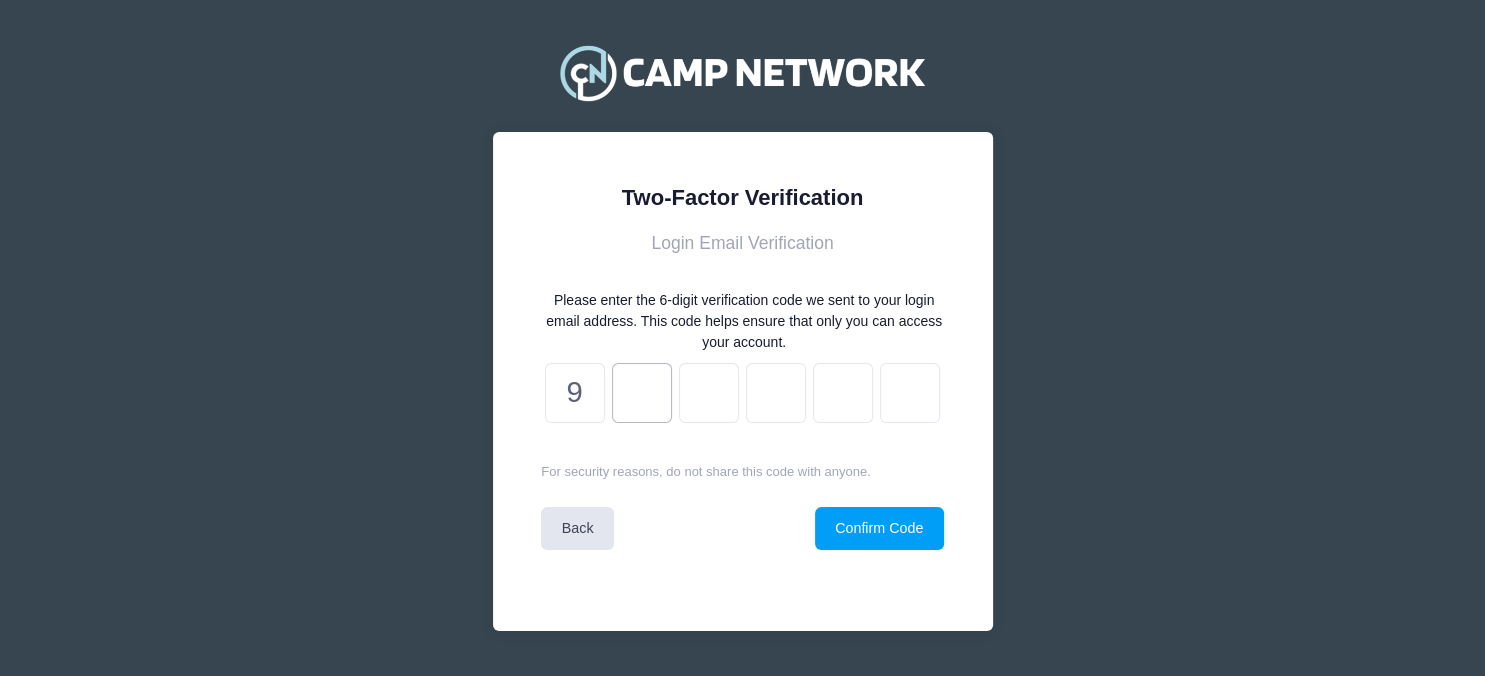 type on "a" 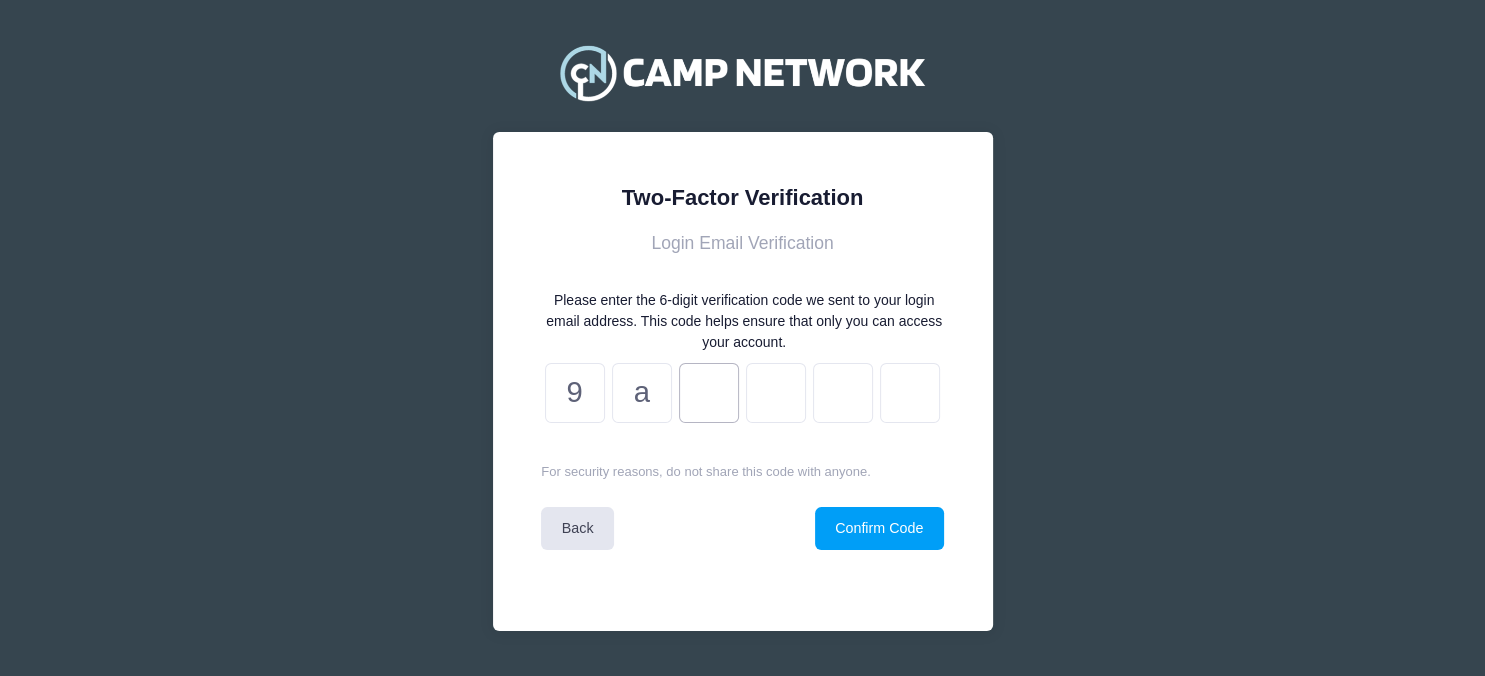 type on "8" 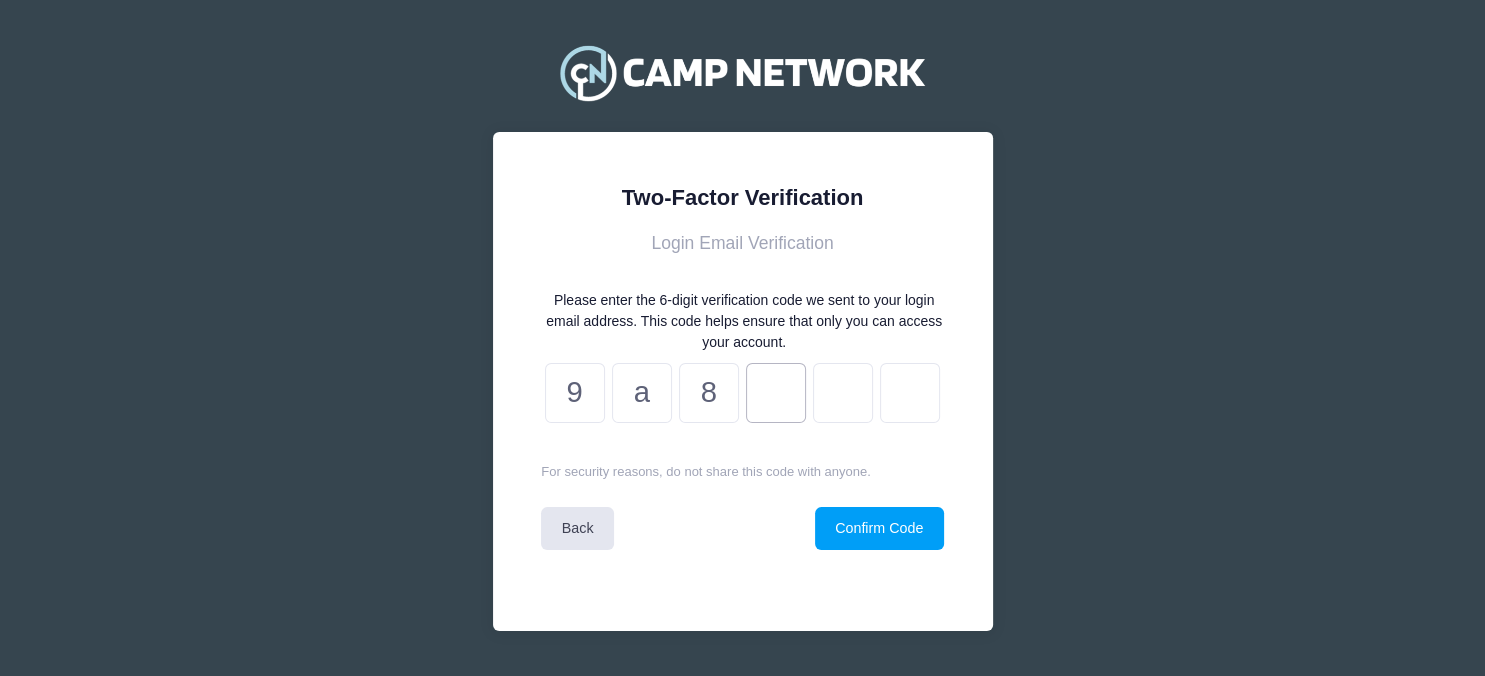 type on "4" 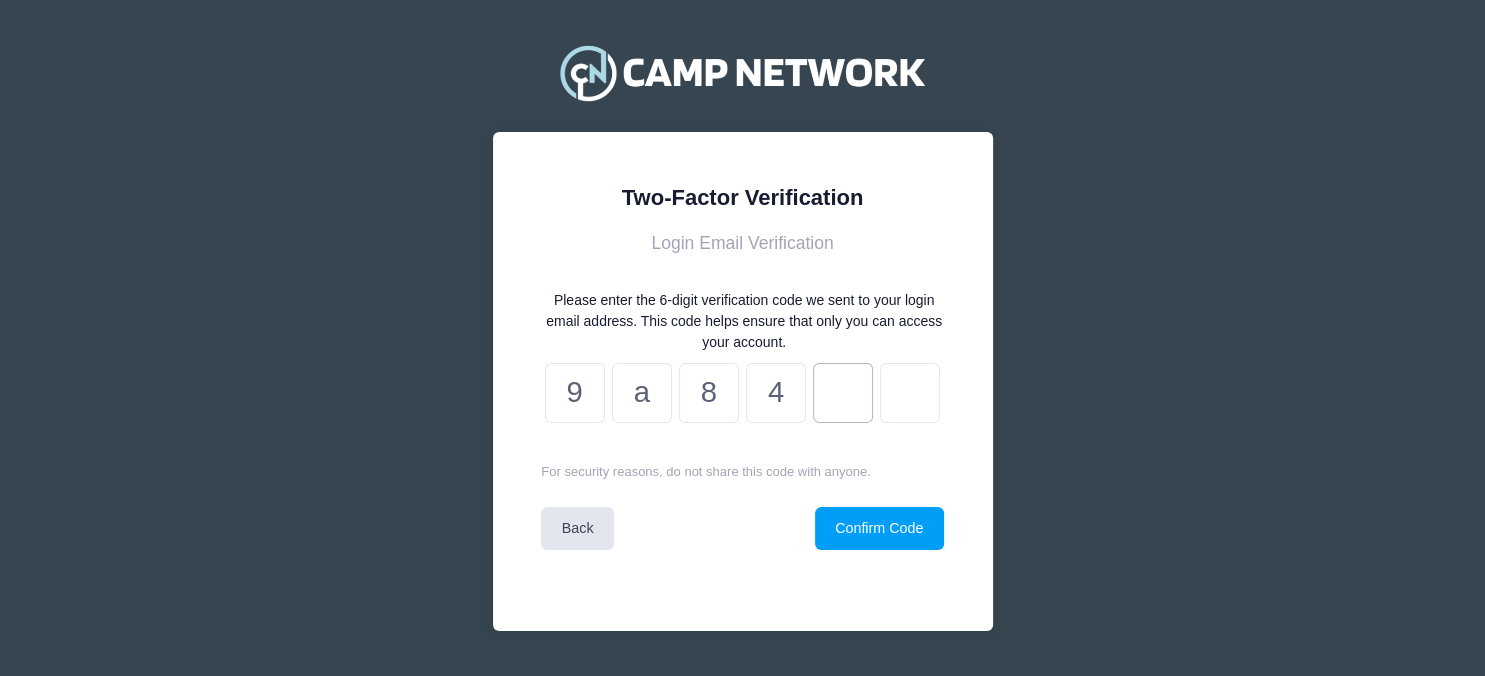 type on "5" 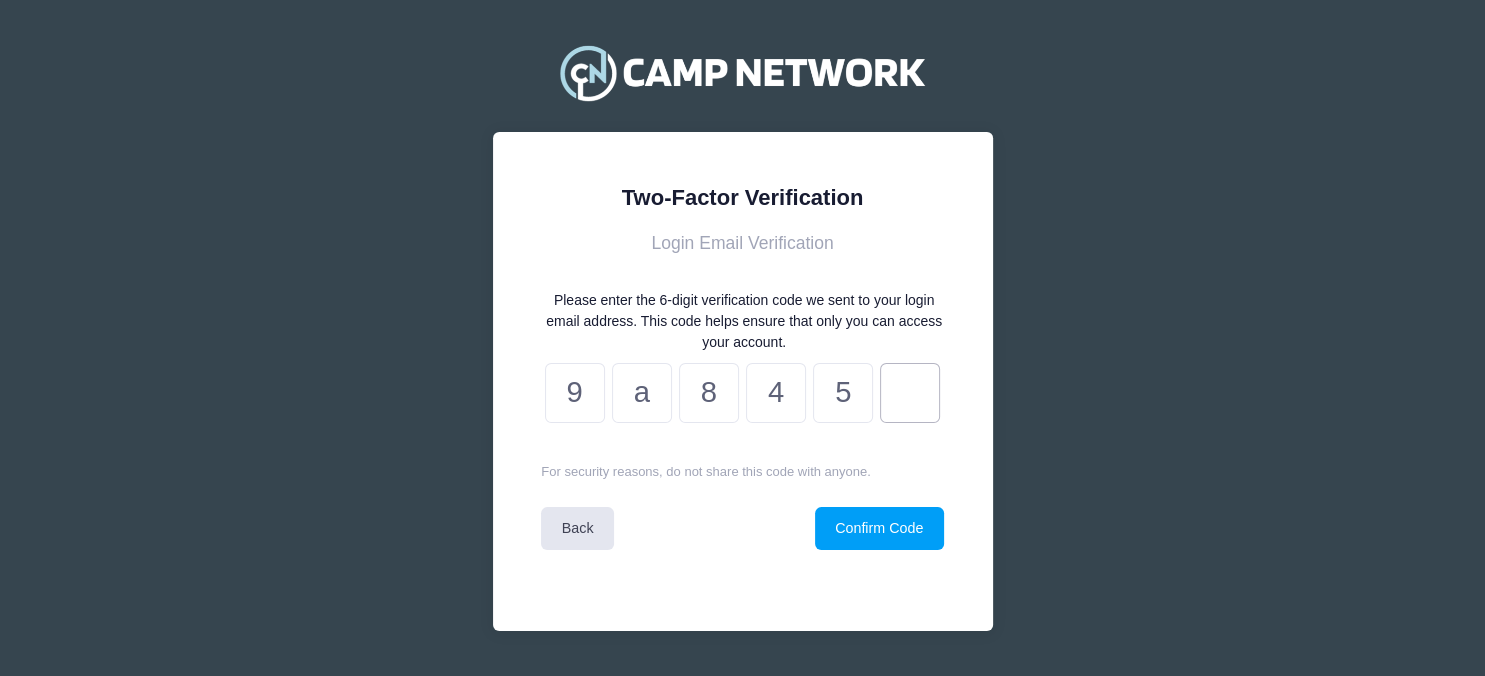 type on "3" 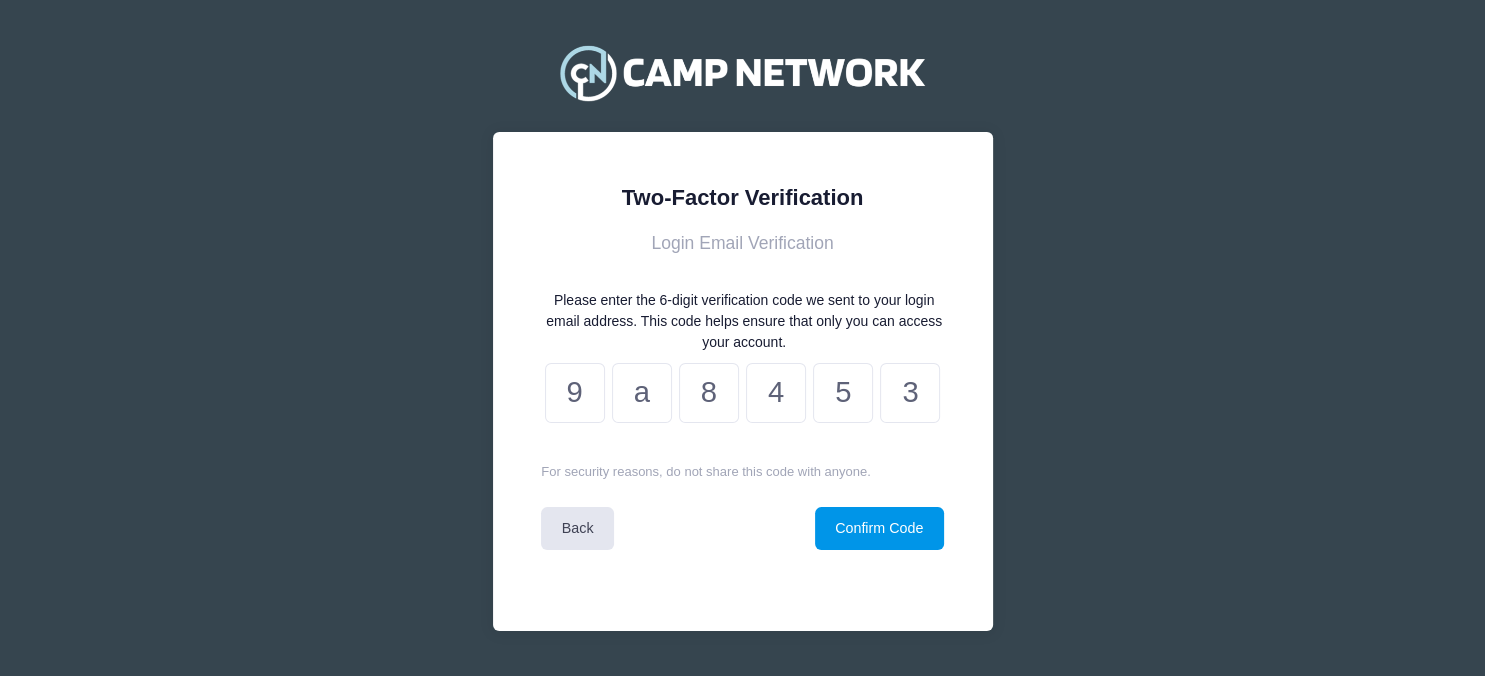 click on "Confirm Code" at bounding box center [879, 528] 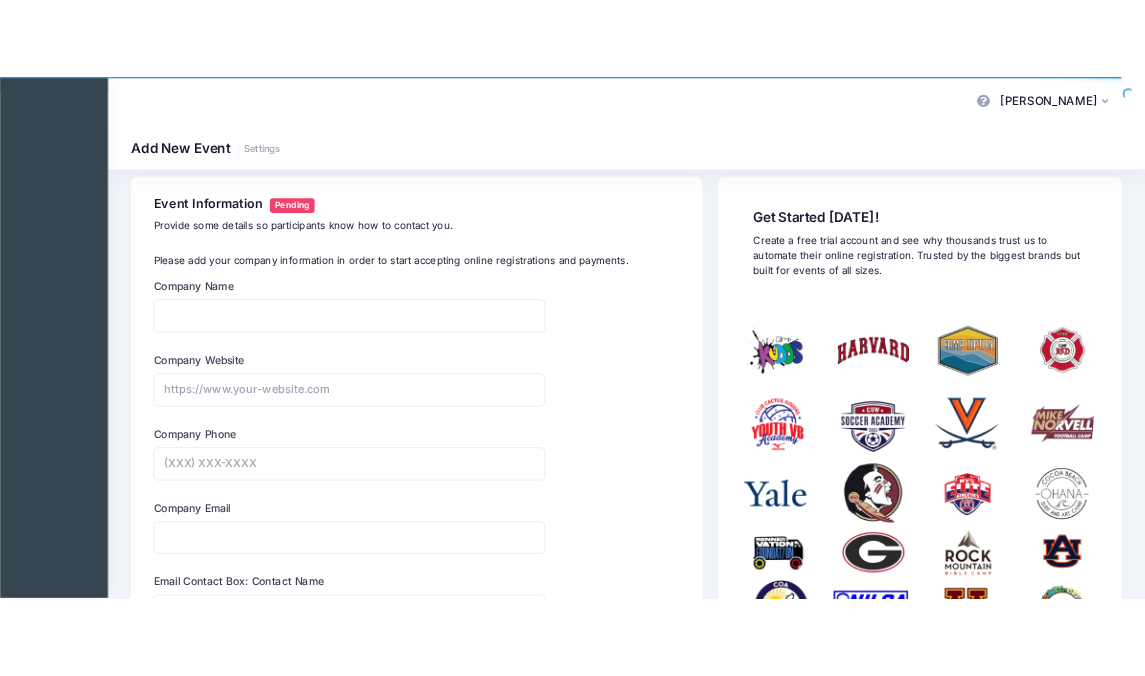 scroll, scrollTop: 0, scrollLeft: 0, axis: both 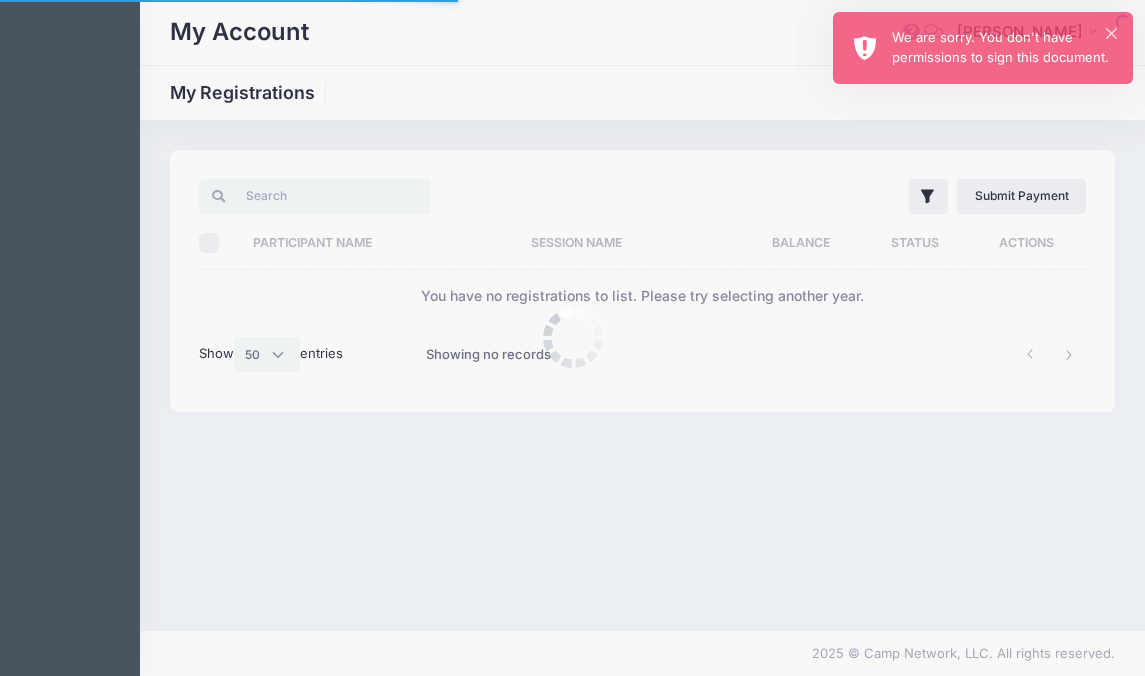 select on "50" 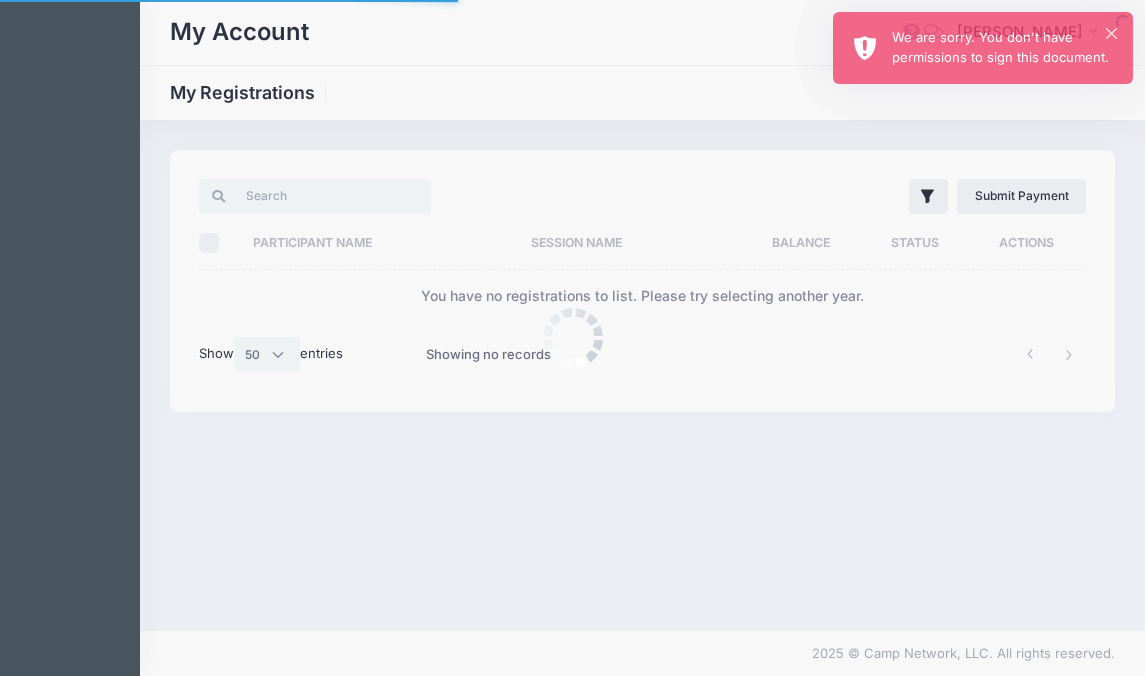 scroll, scrollTop: 0, scrollLeft: 0, axis: both 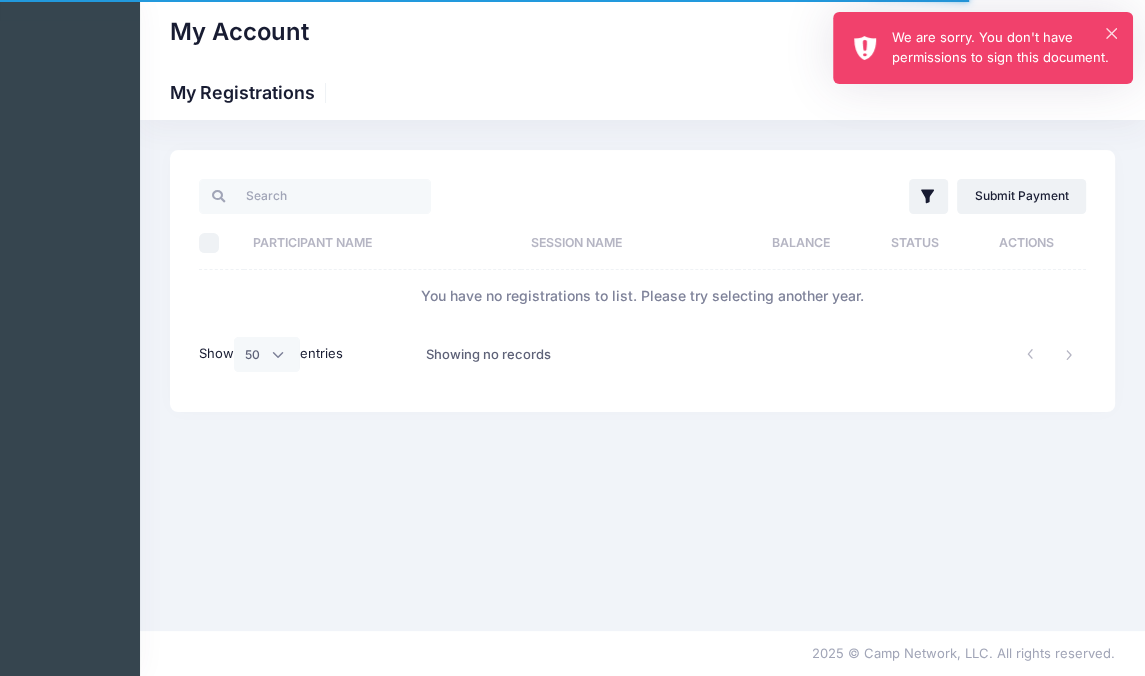 click on "× We are sorry. You don't have permissions to sign this document." at bounding box center (983, 48) 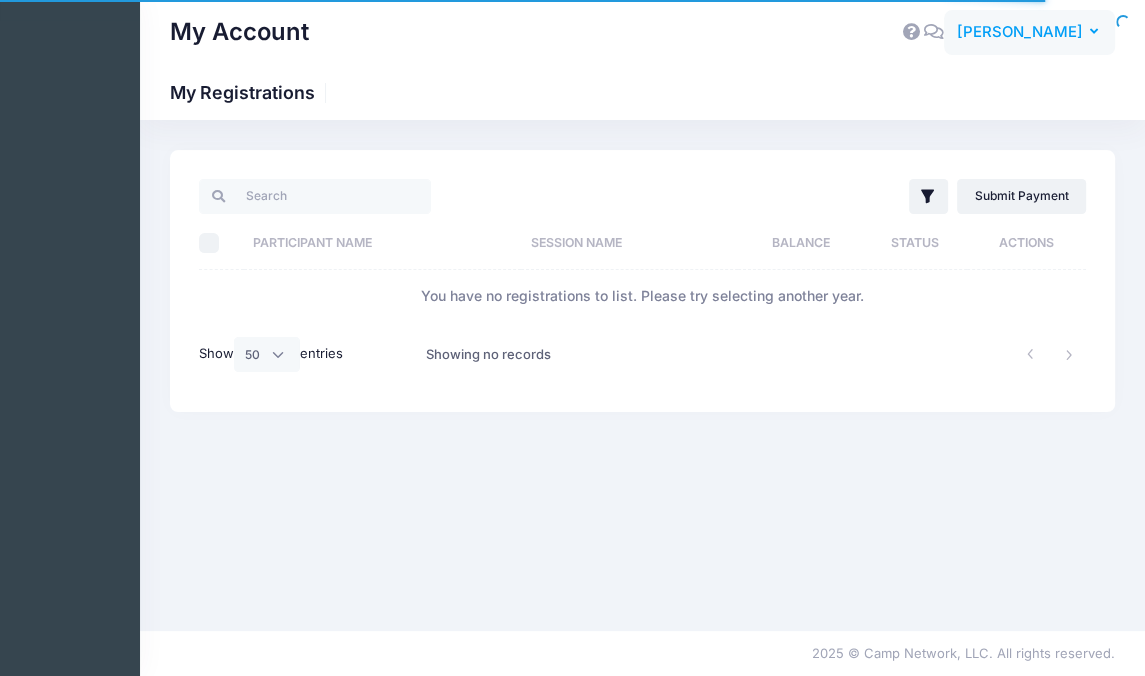 click on "SG [PERSON_NAME]" at bounding box center (1029, 33) 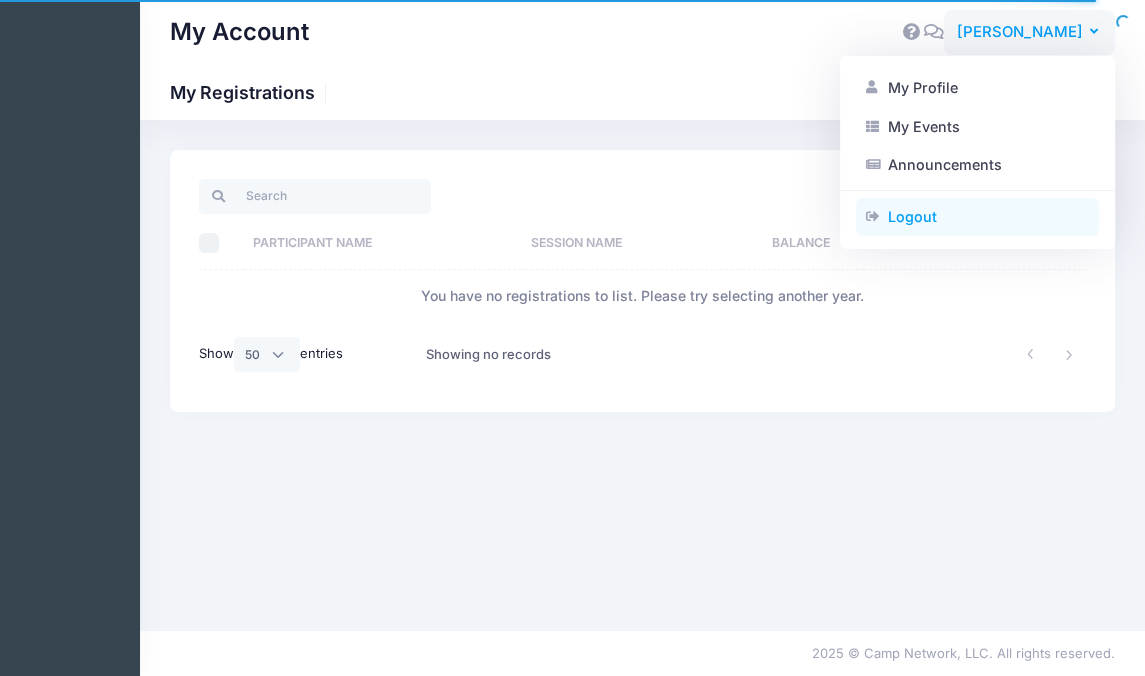 click on "Logout" at bounding box center (977, 217) 